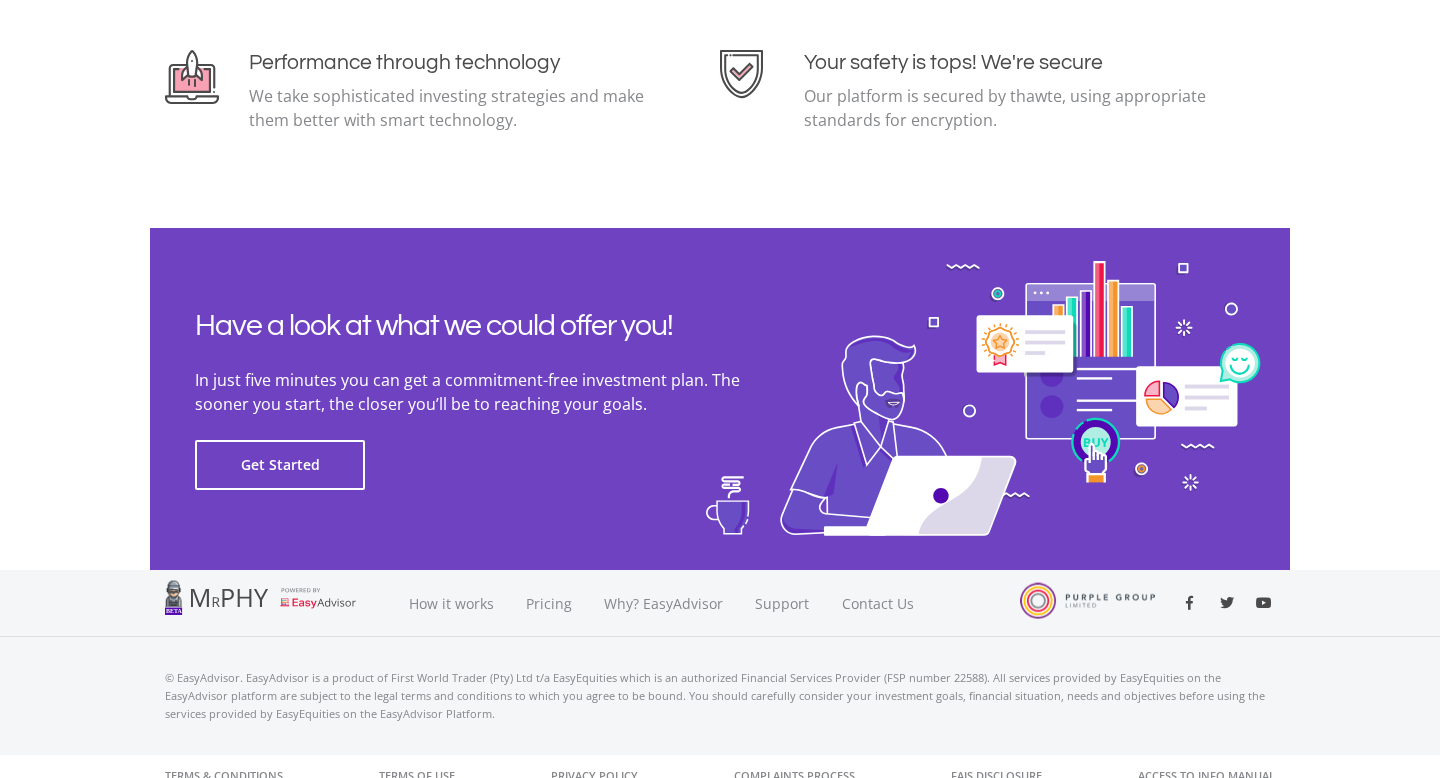 scroll, scrollTop: 4461, scrollLeft: 0, axis: vertical 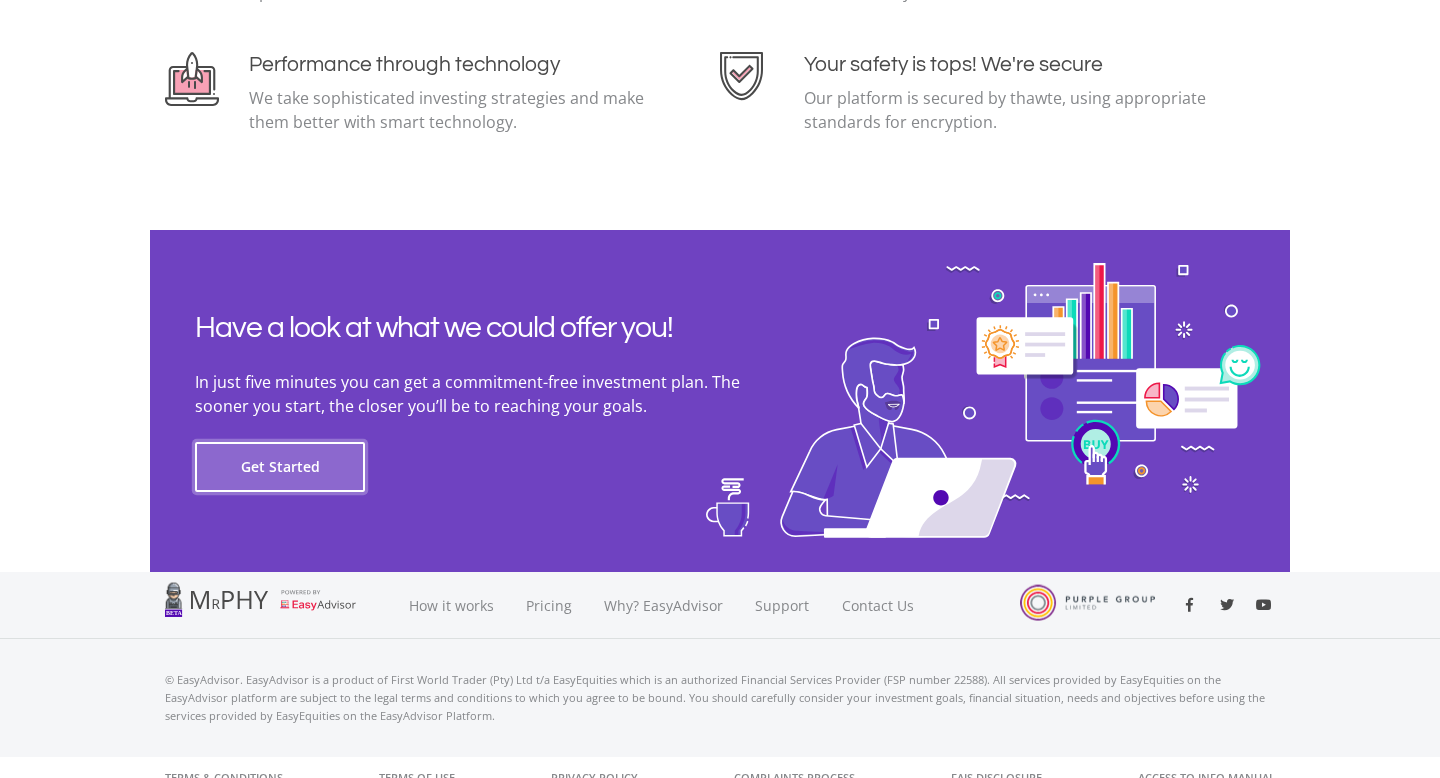 click on "Get Started" 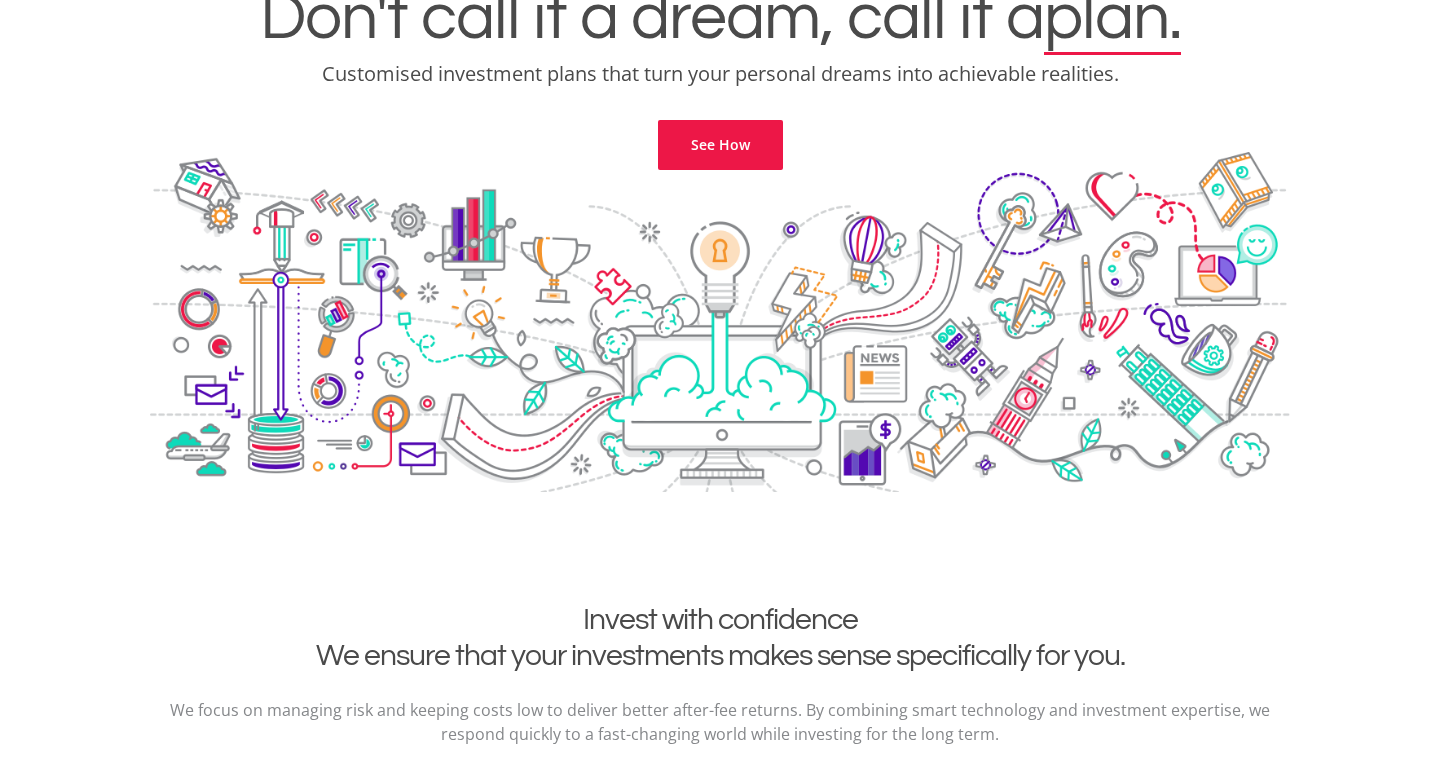 scroll, scrollTop: 0, scrollLeft: 0, axis: both 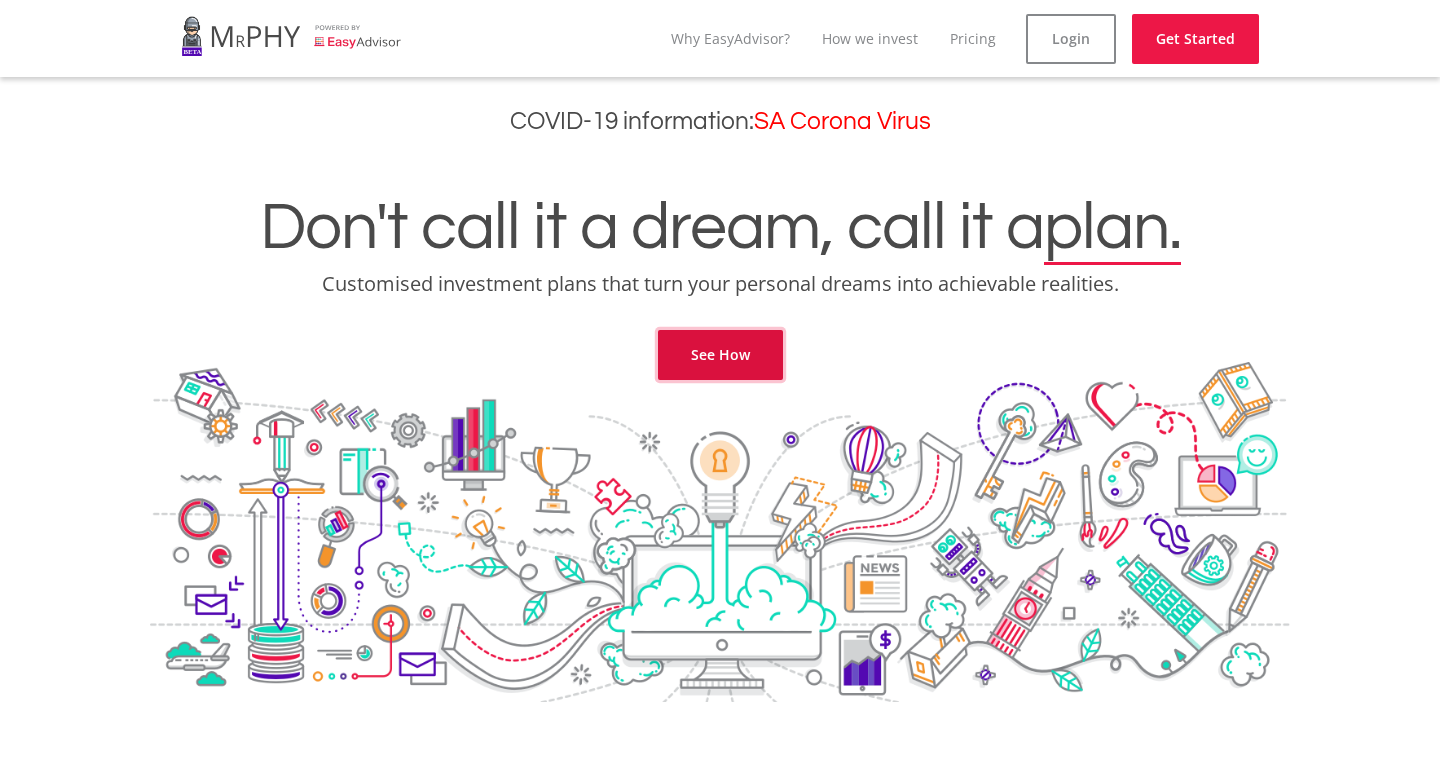 click on "See How" at bounding box center (720, 355) 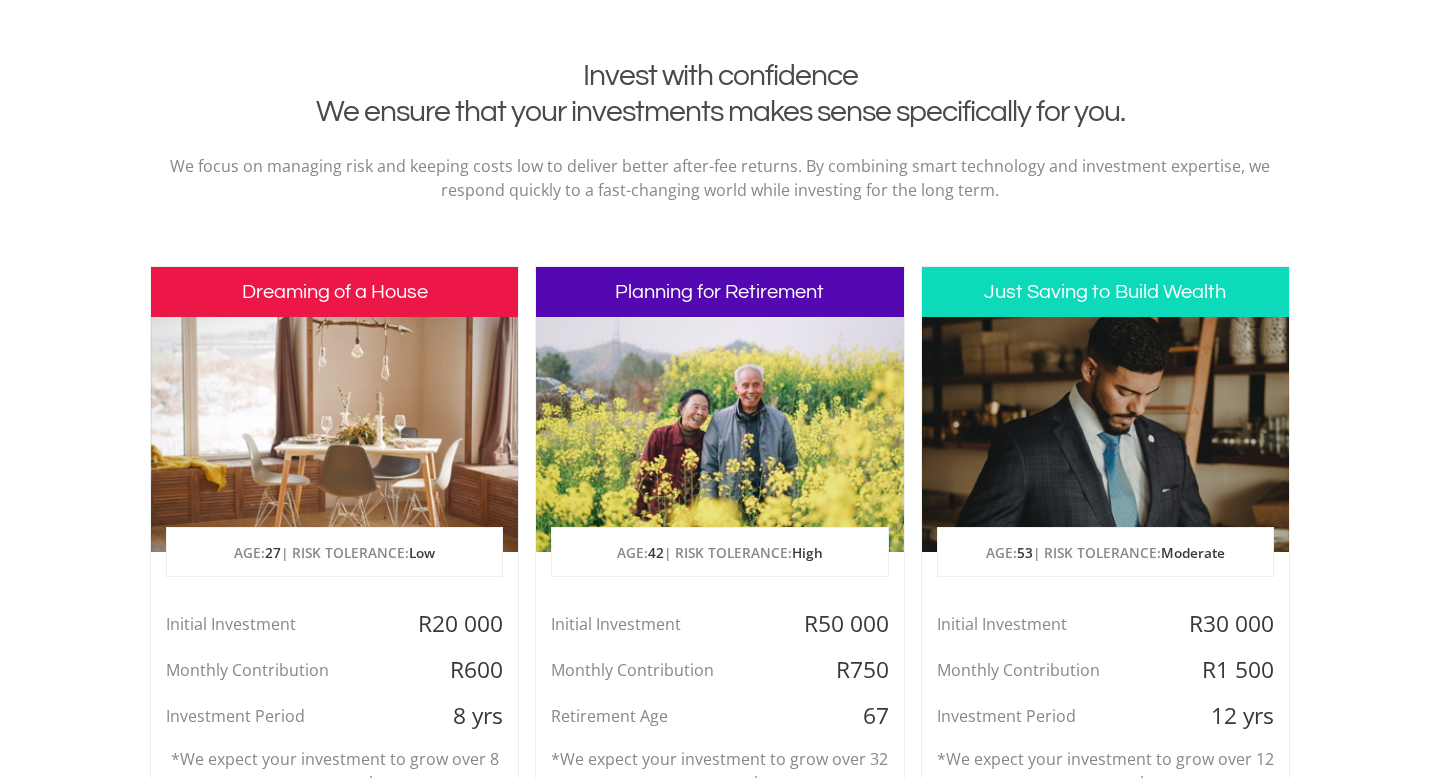 scroll, scrollTop: 812, scrollLeft: 0, axis: vertical 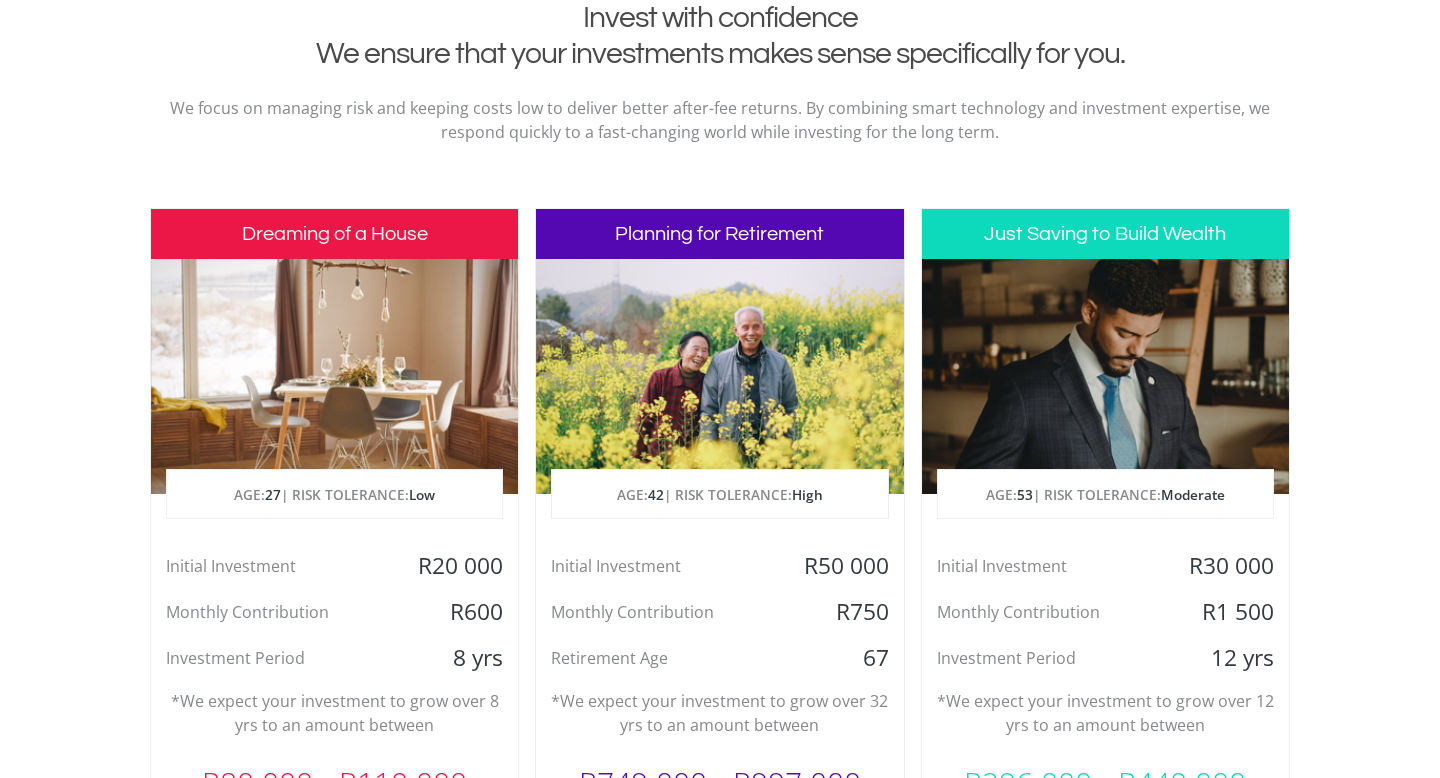 click at bounding box center (334, 376) 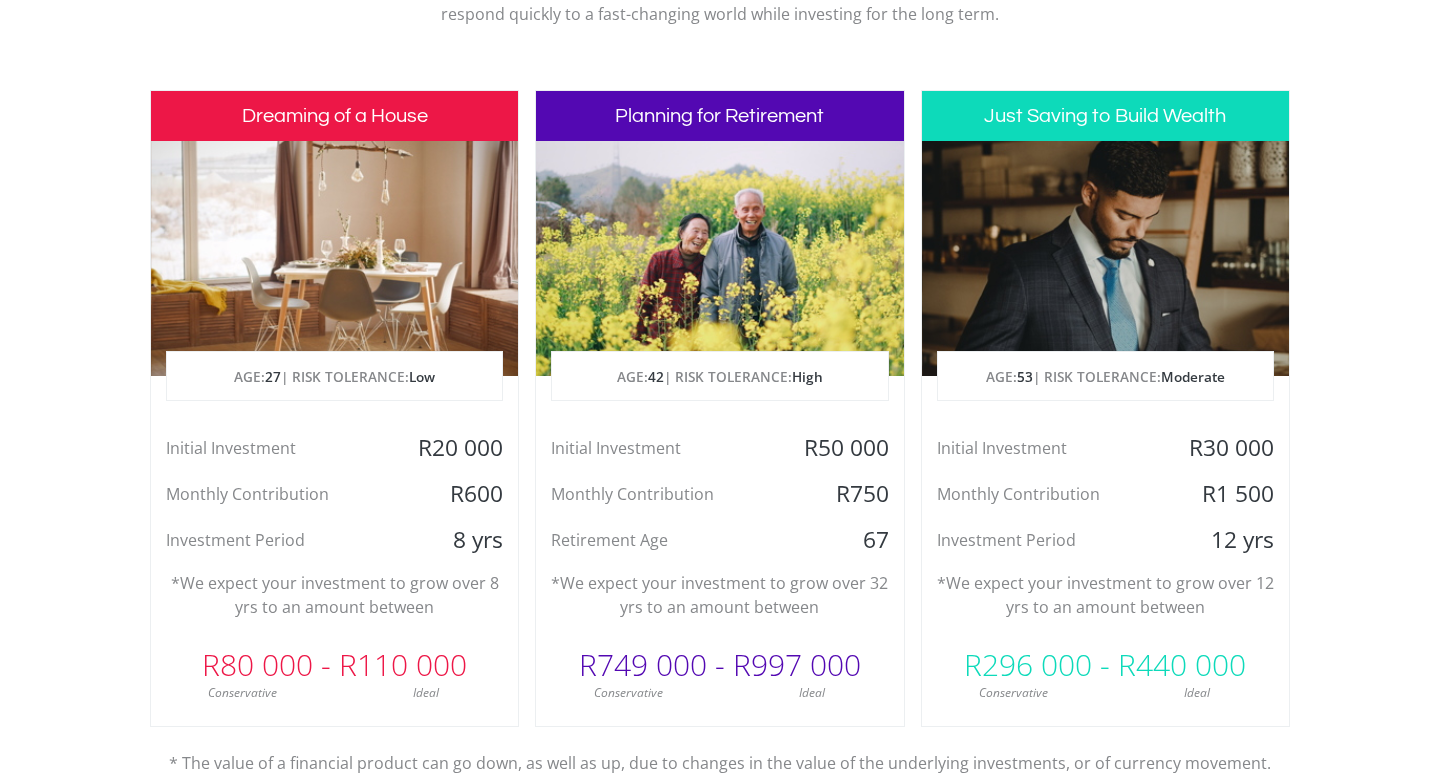 scroll, scrollTop: 932, scrollLeft: 0, axis: vertical 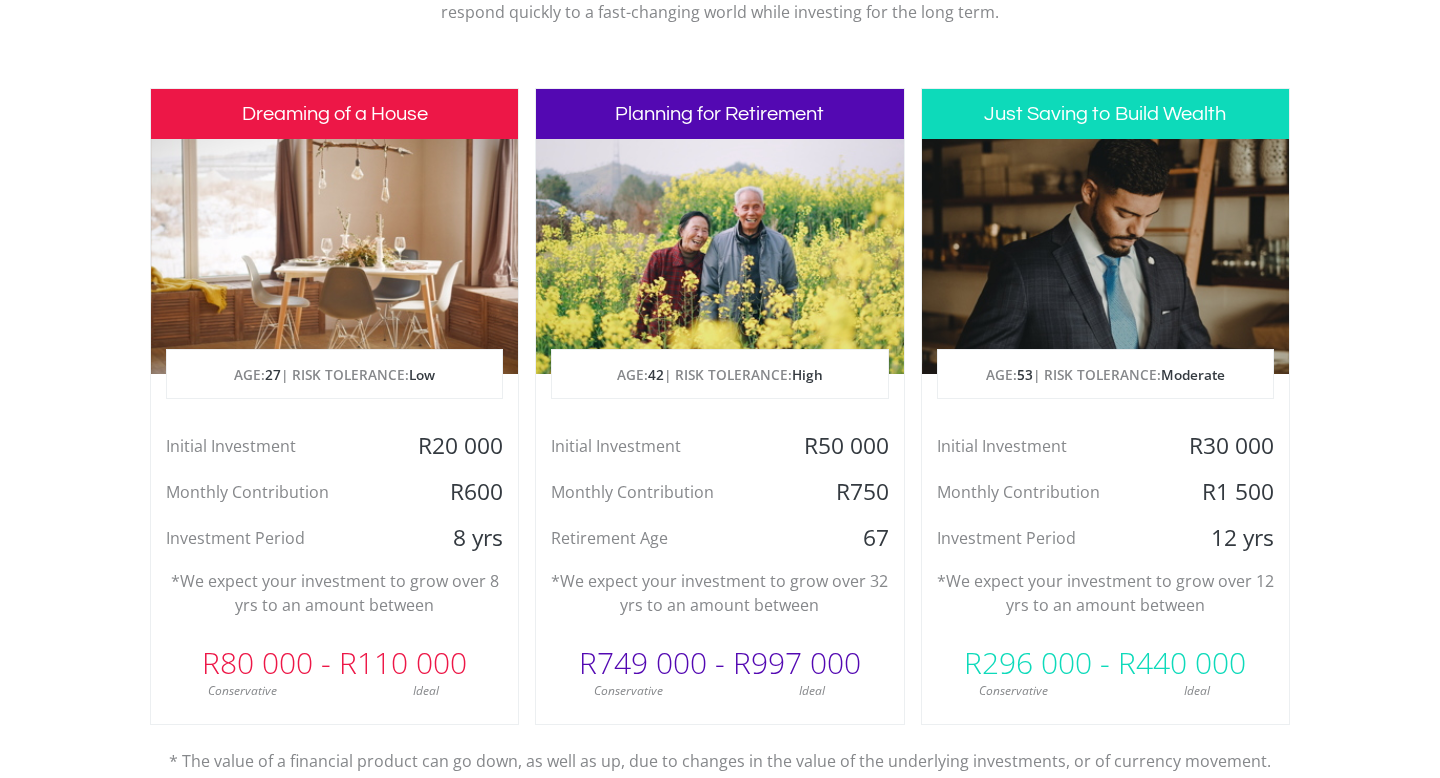 click at bounding box center [719, 256] 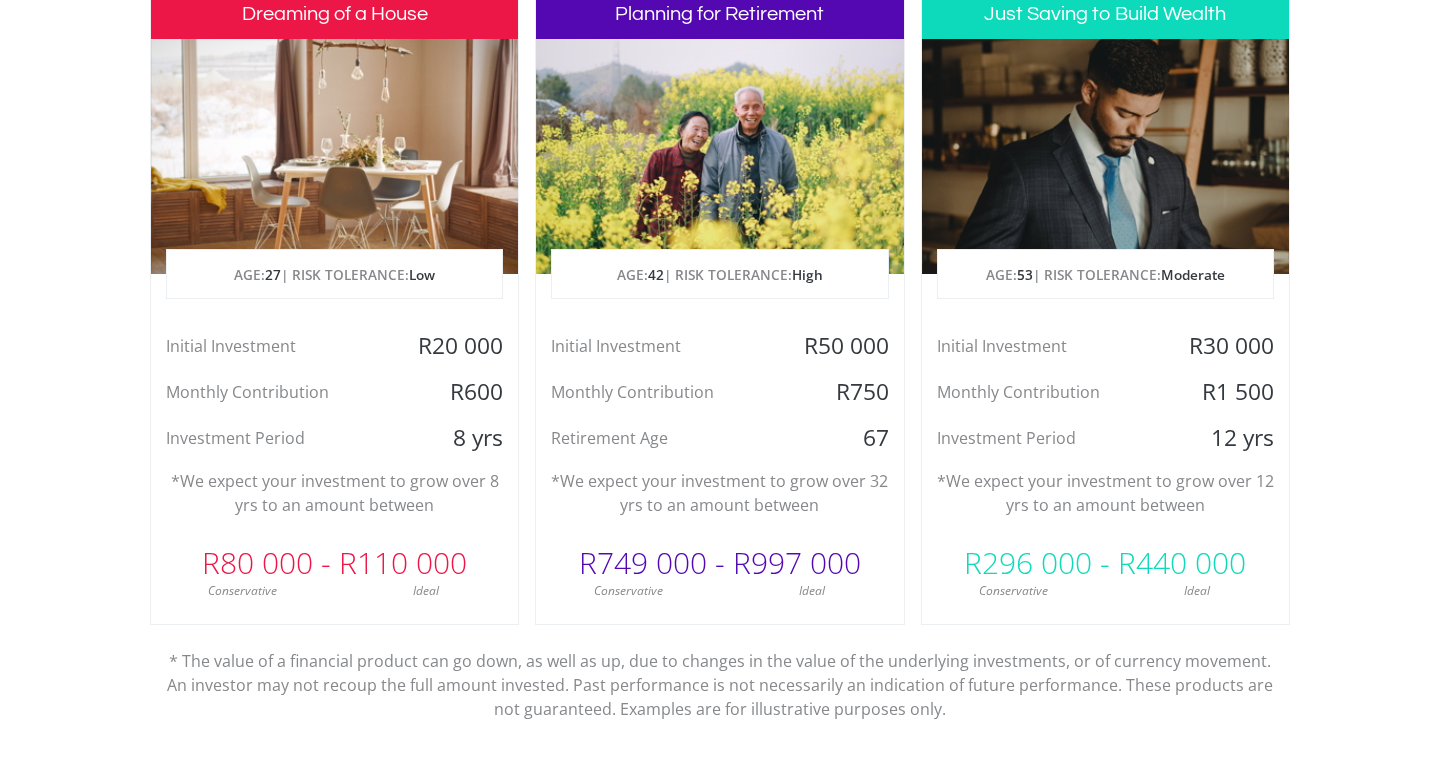scroll, scrollTop: 1054, scrollLeft: 0, axis: vertical 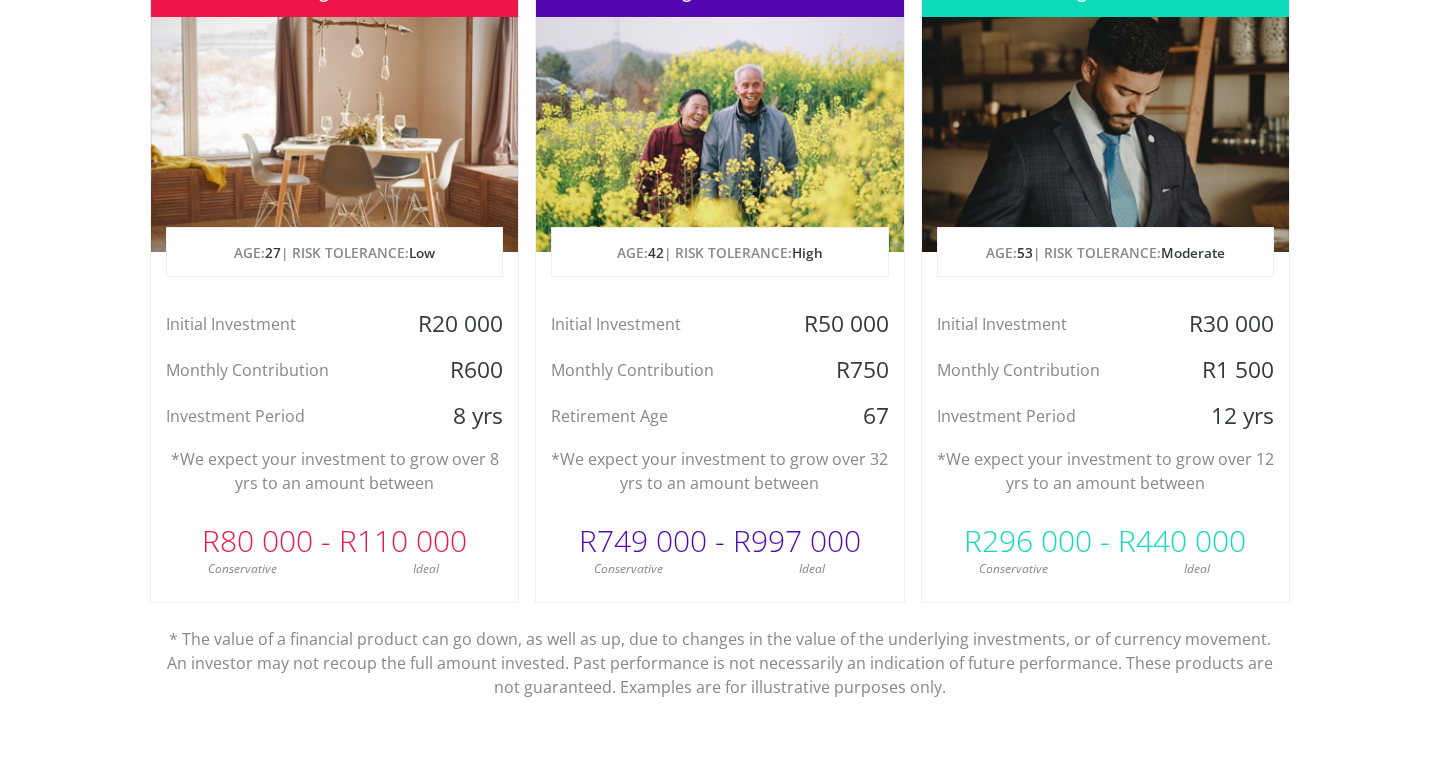 click on "R80 000 -
R110 000" at bounding box center (334, 541) 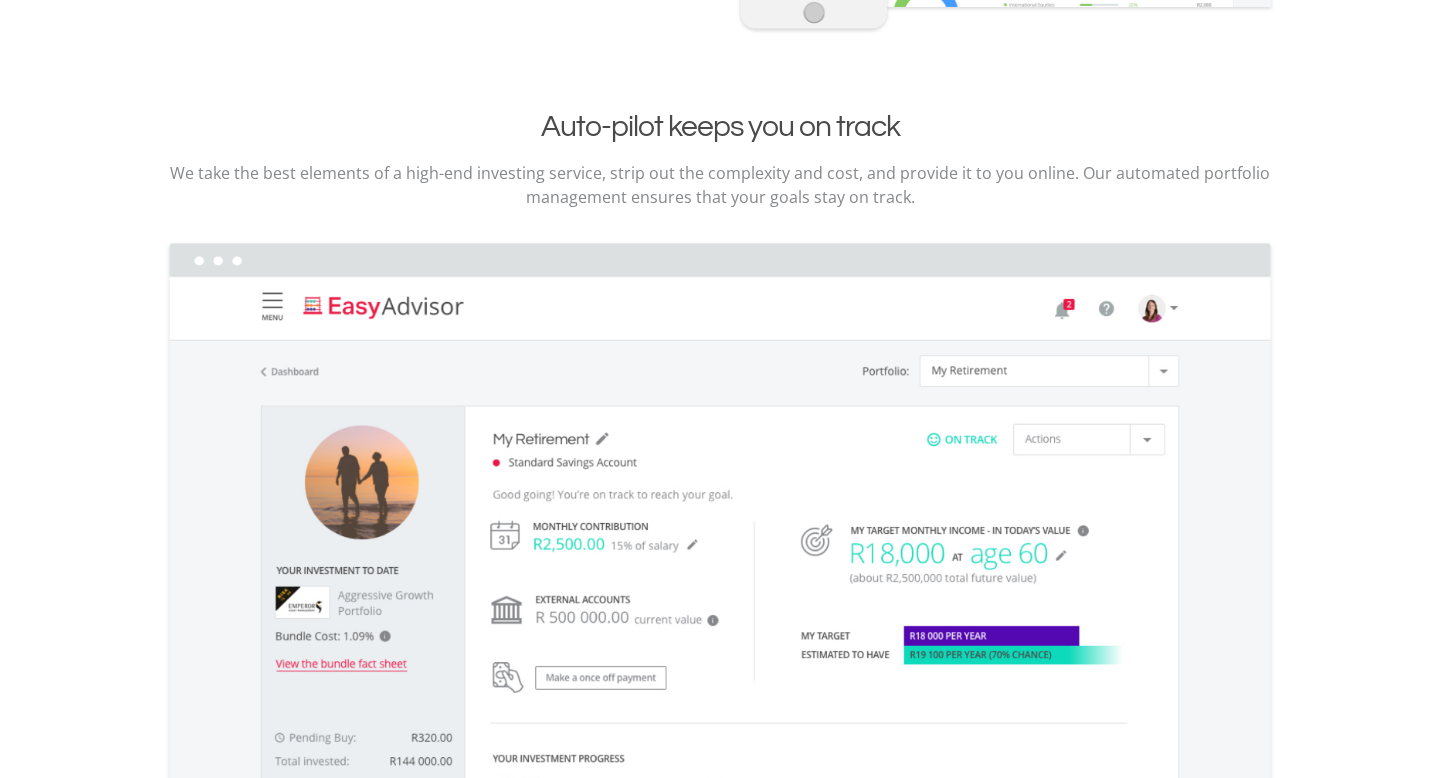 scroll, scrollTop: 2774, scrollLeft: 0, axis: vertical 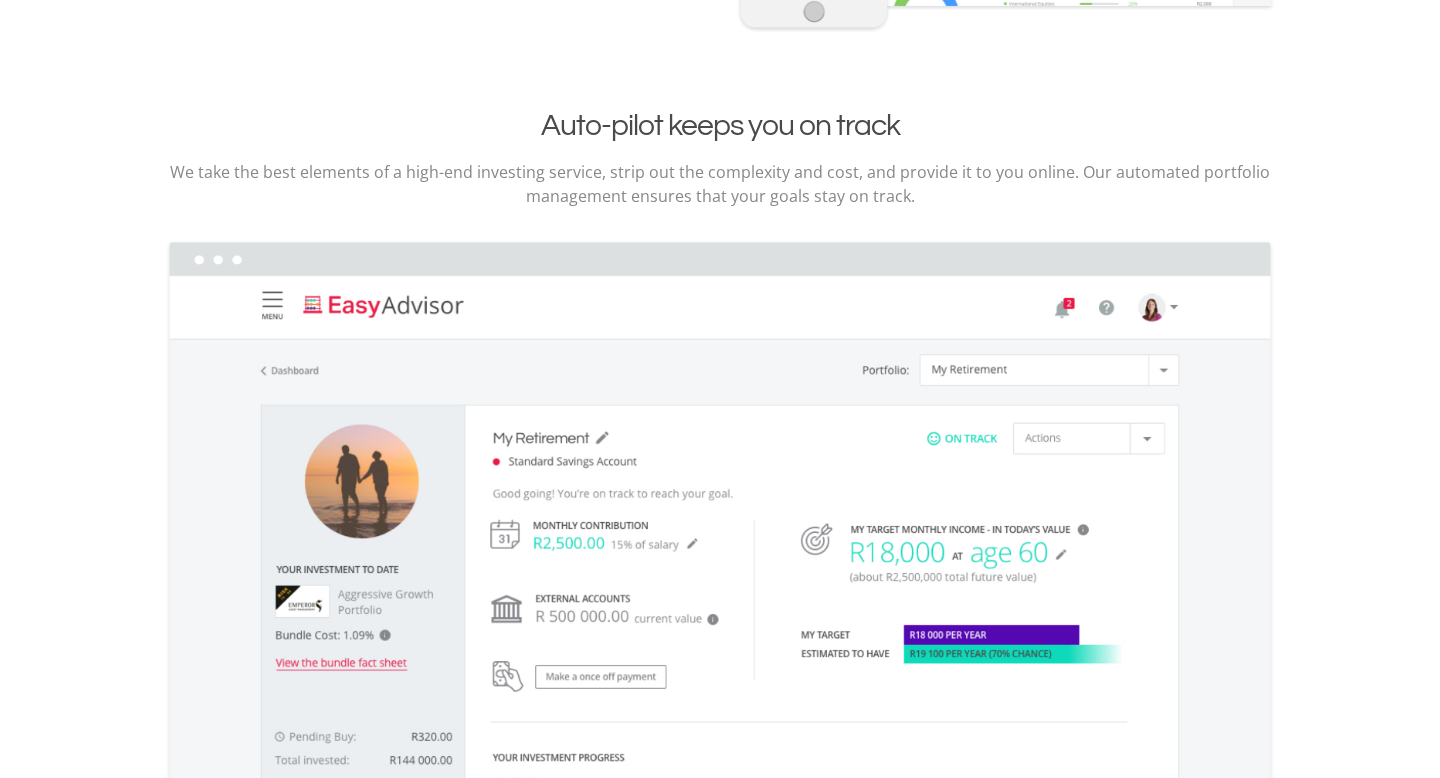 click 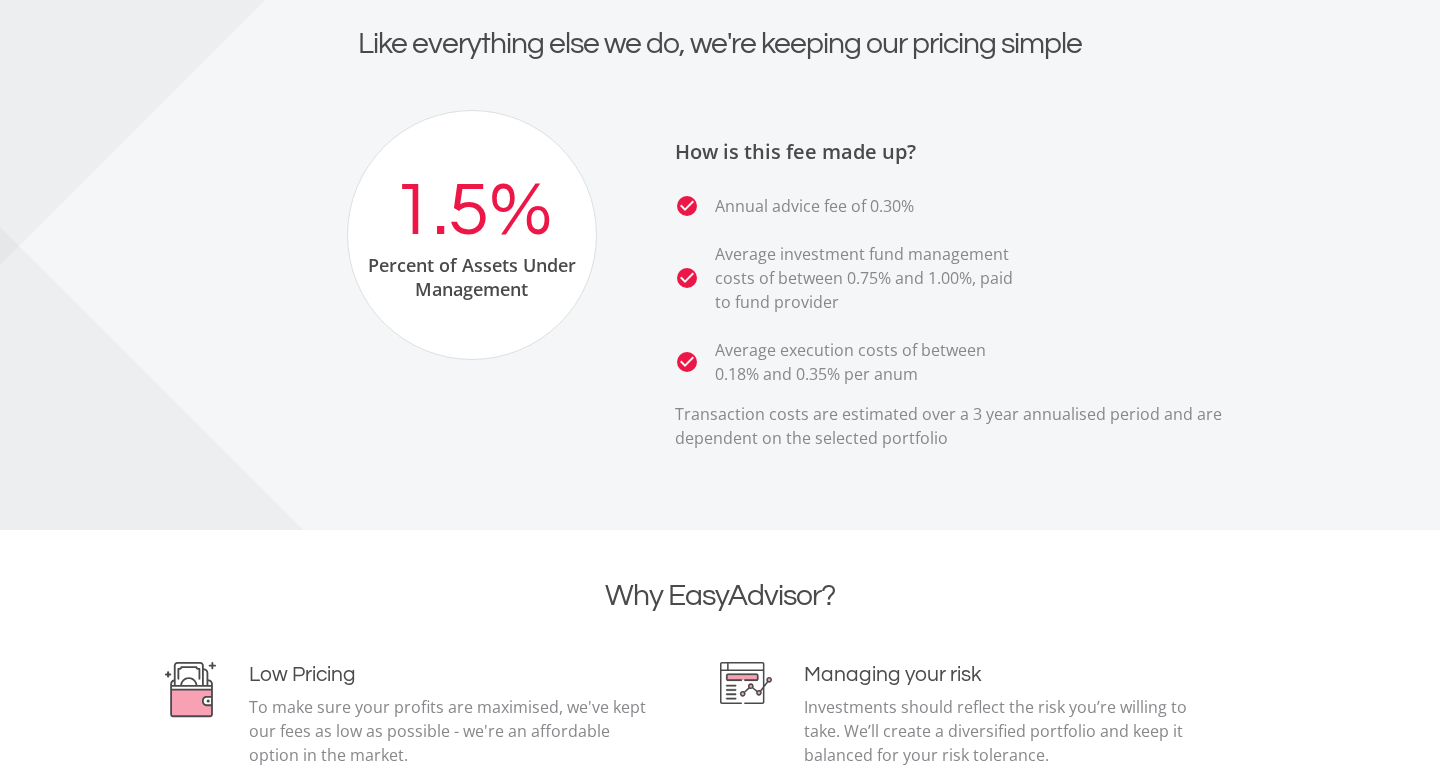 click on "Percent of Assets Under Management" at bounding box center (472, 277) 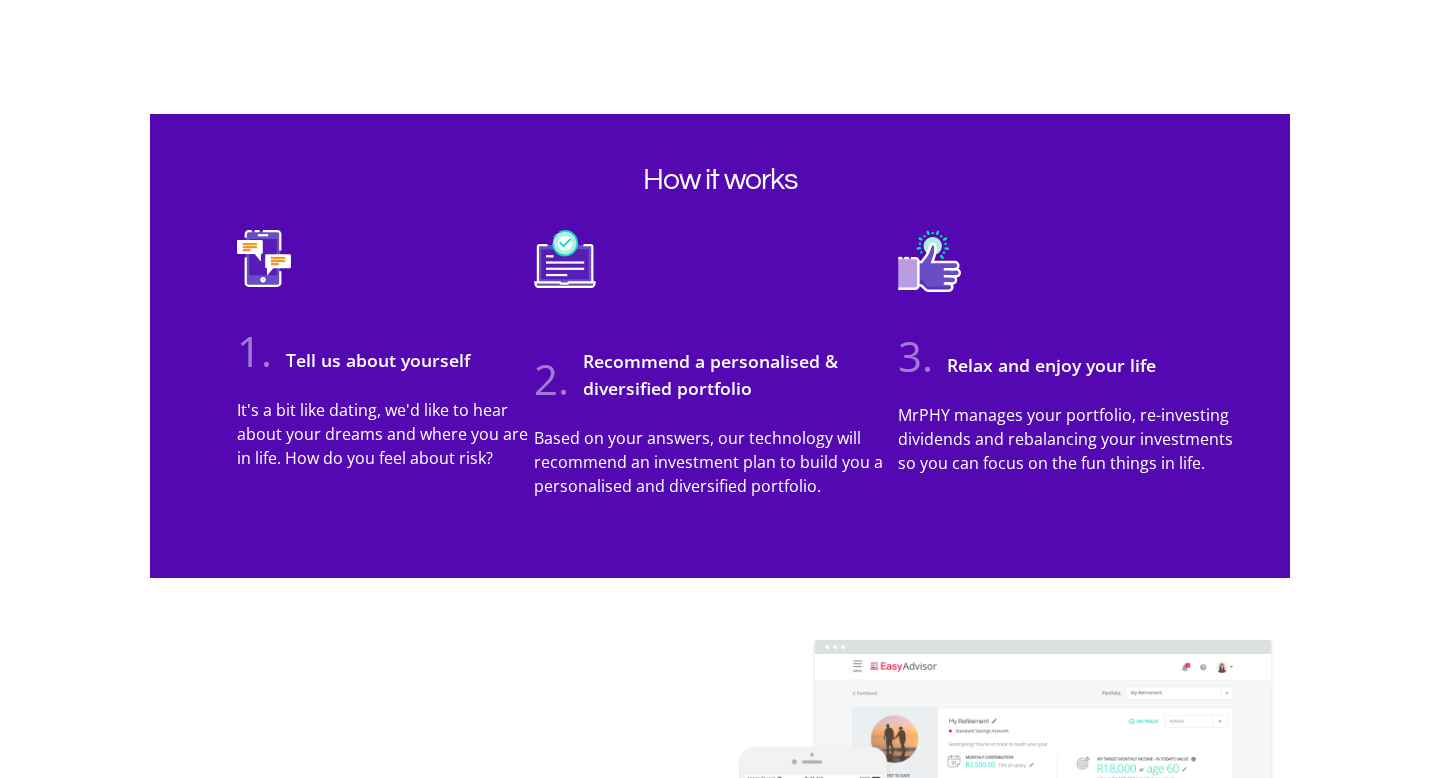 scroll, scrollTop: 0, scrollLeft: 0, axis: both 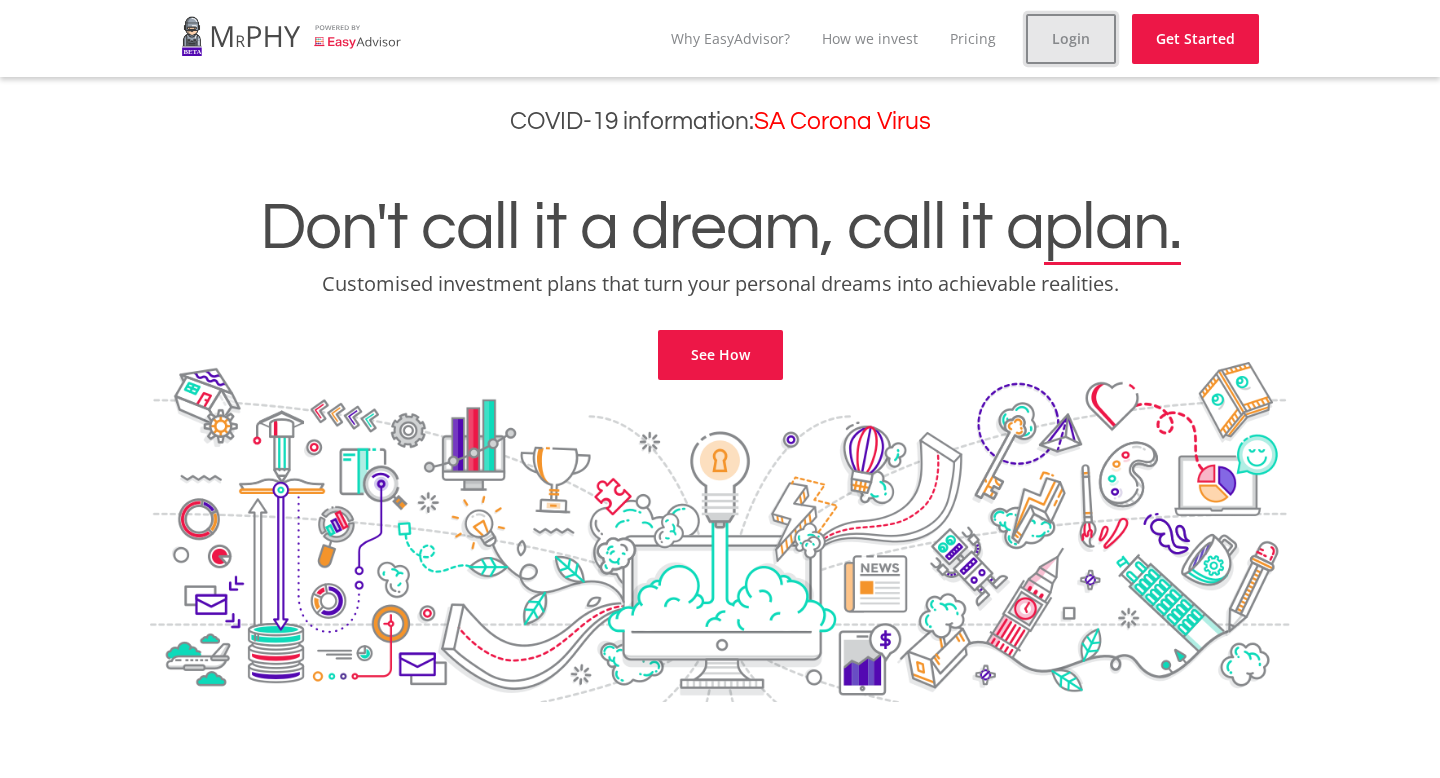 click on "Login" at bounding box center [1071, 39] 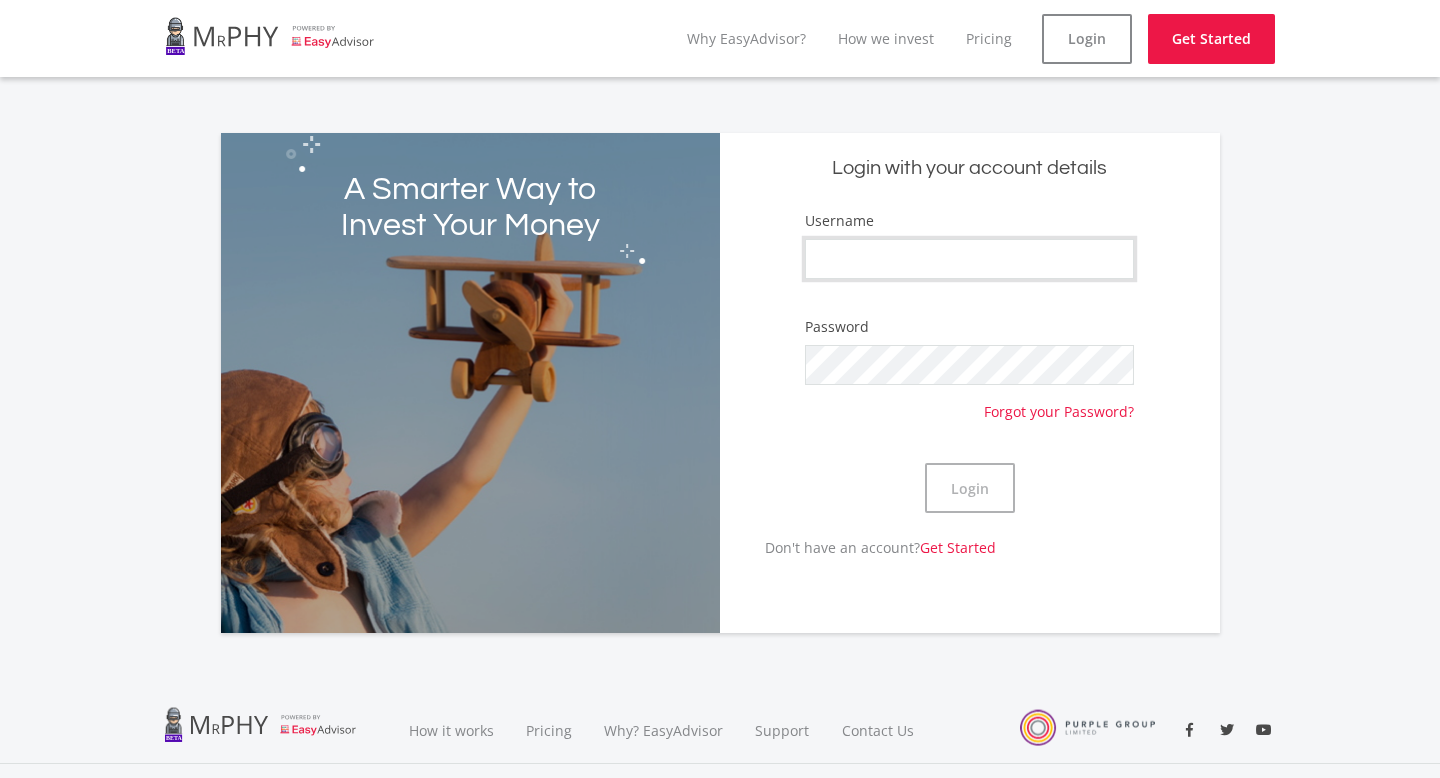 click on "Username" at bounding box center [969, 259] 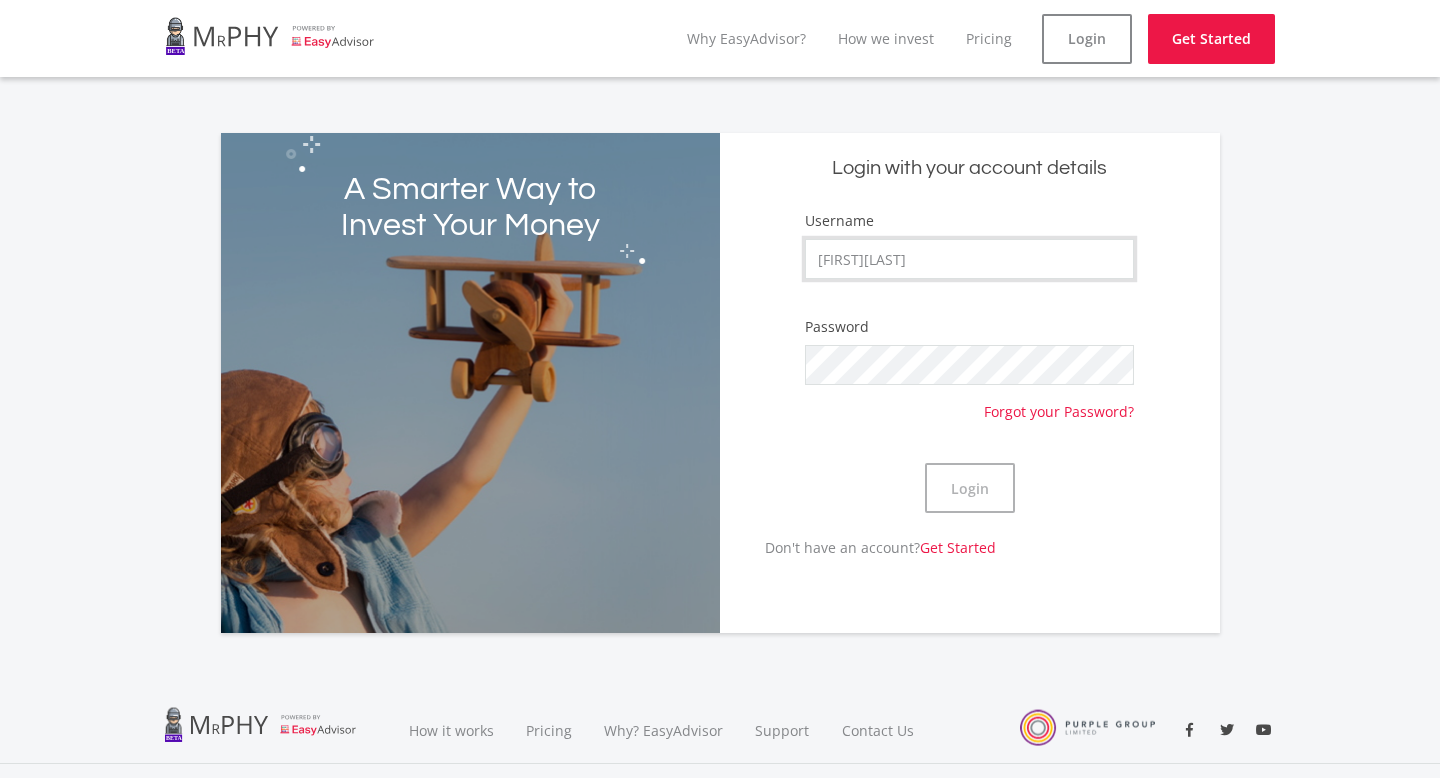 type on "[USERNAME]" 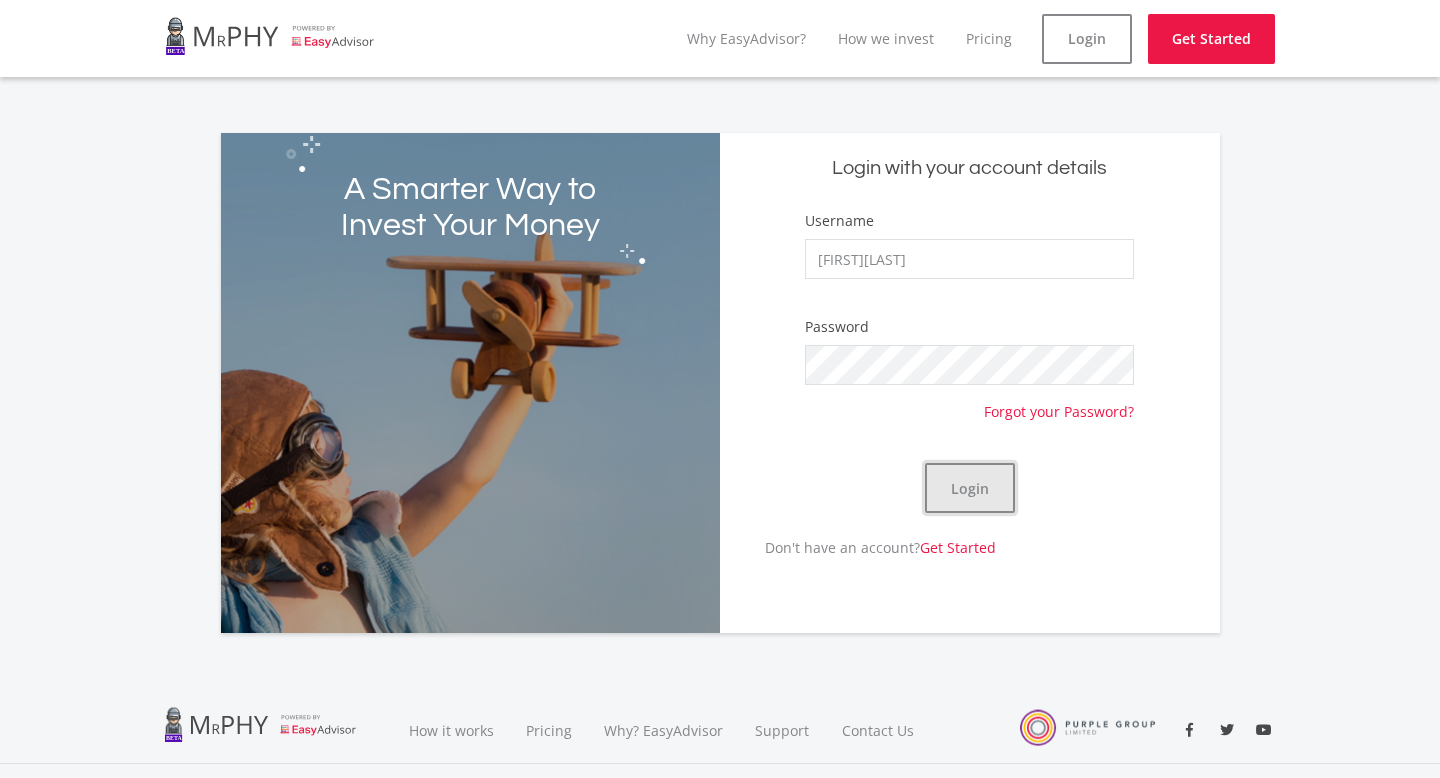 click on "Login" 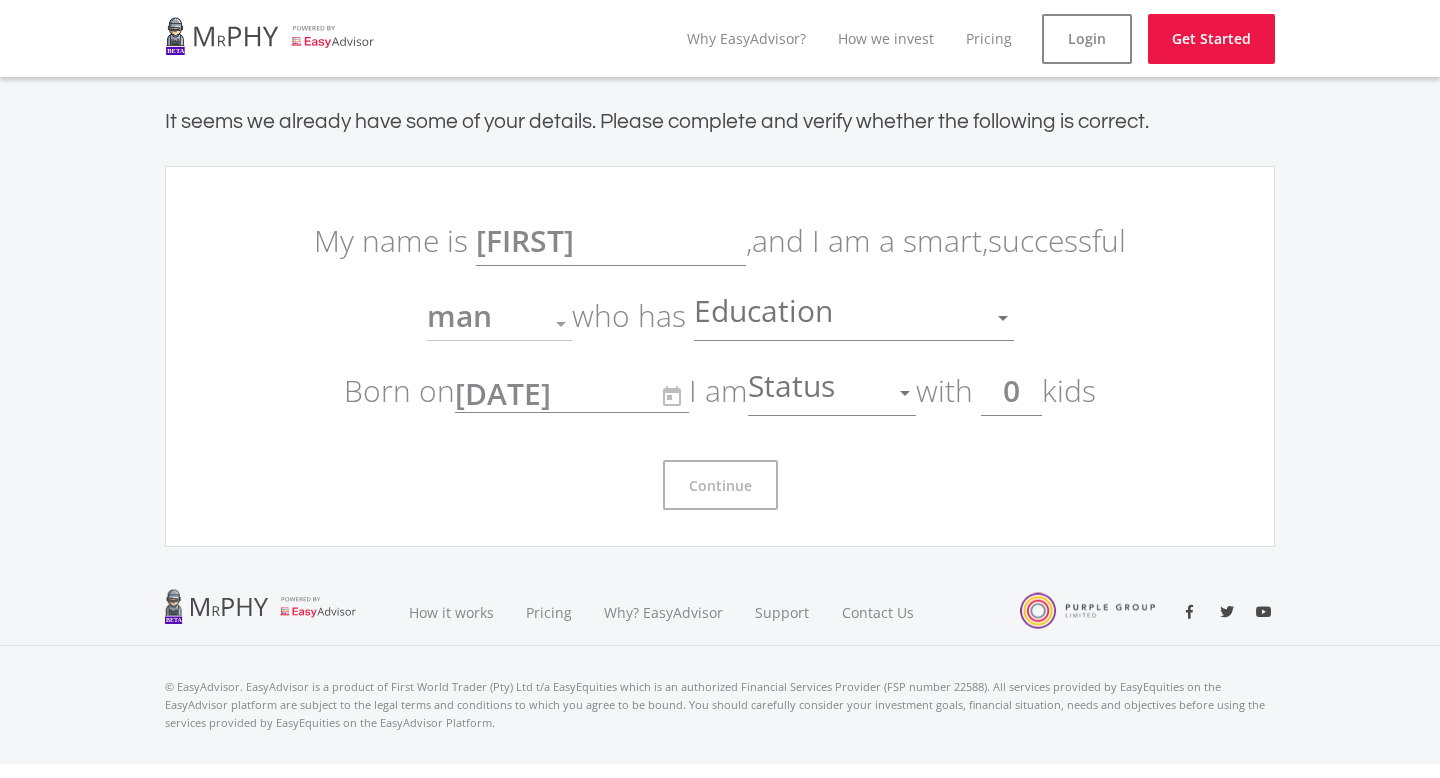 click at bounding box center [1003, 318] 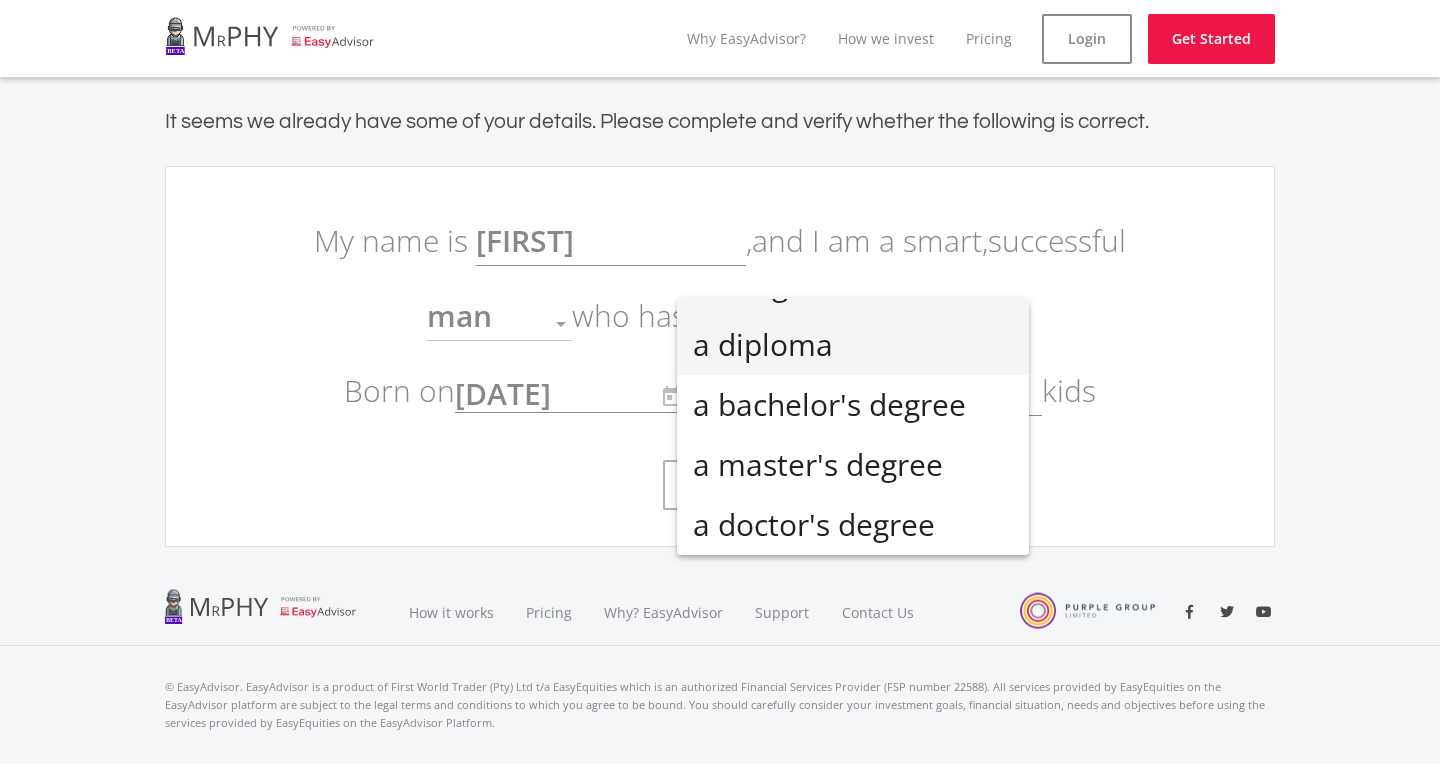 scroll, scrollTop: 0, scrollLeft: 0, axis: both 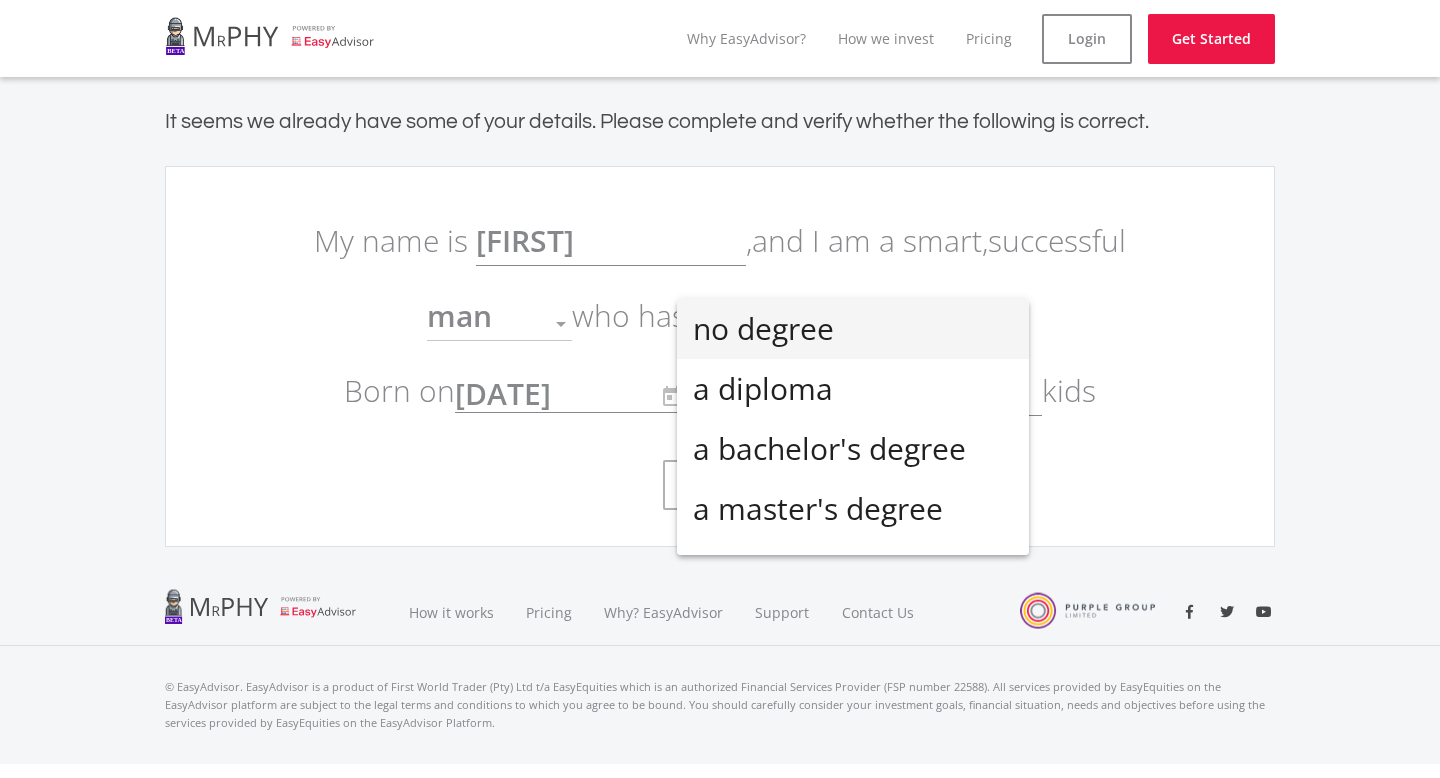 click at bounding box center (720, 389) 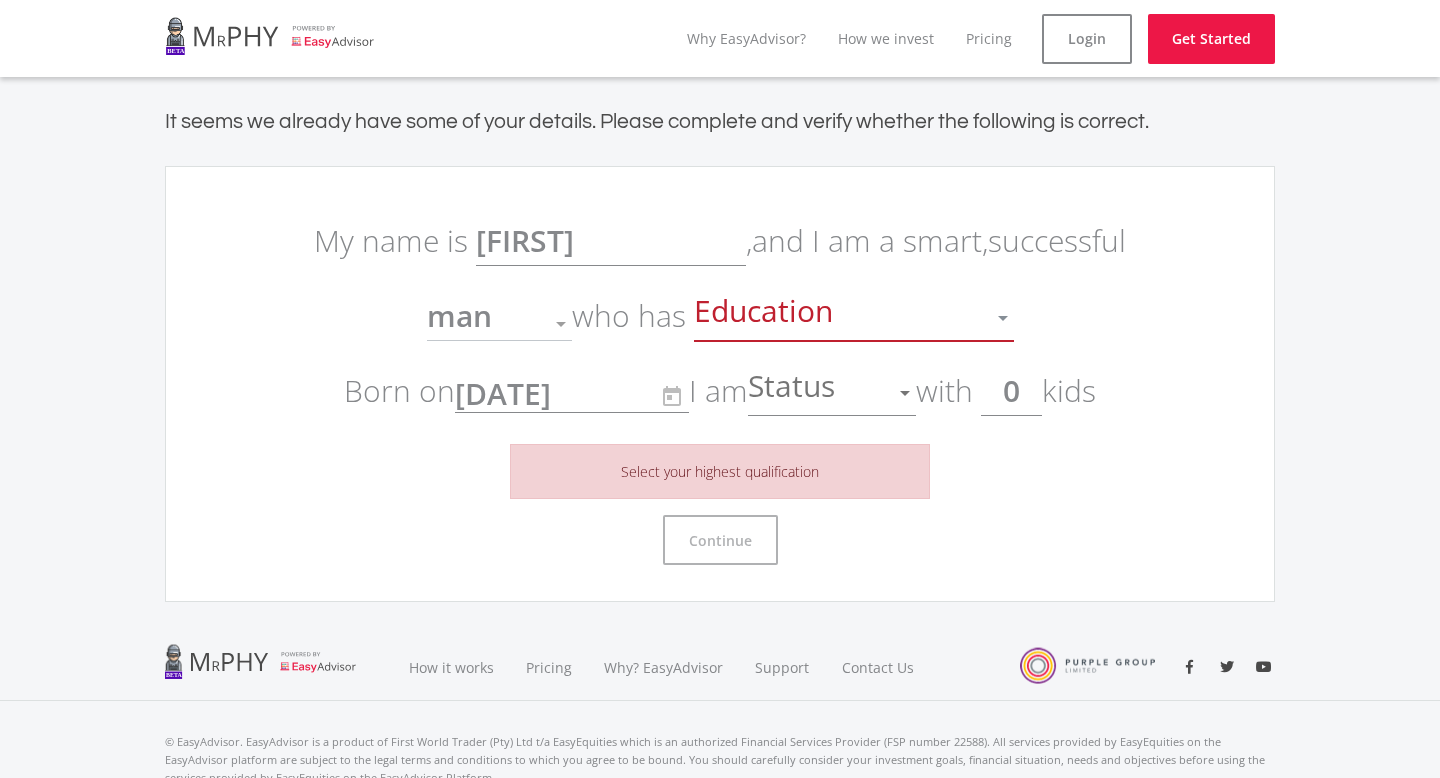 click at bounding box center (1003, 318) 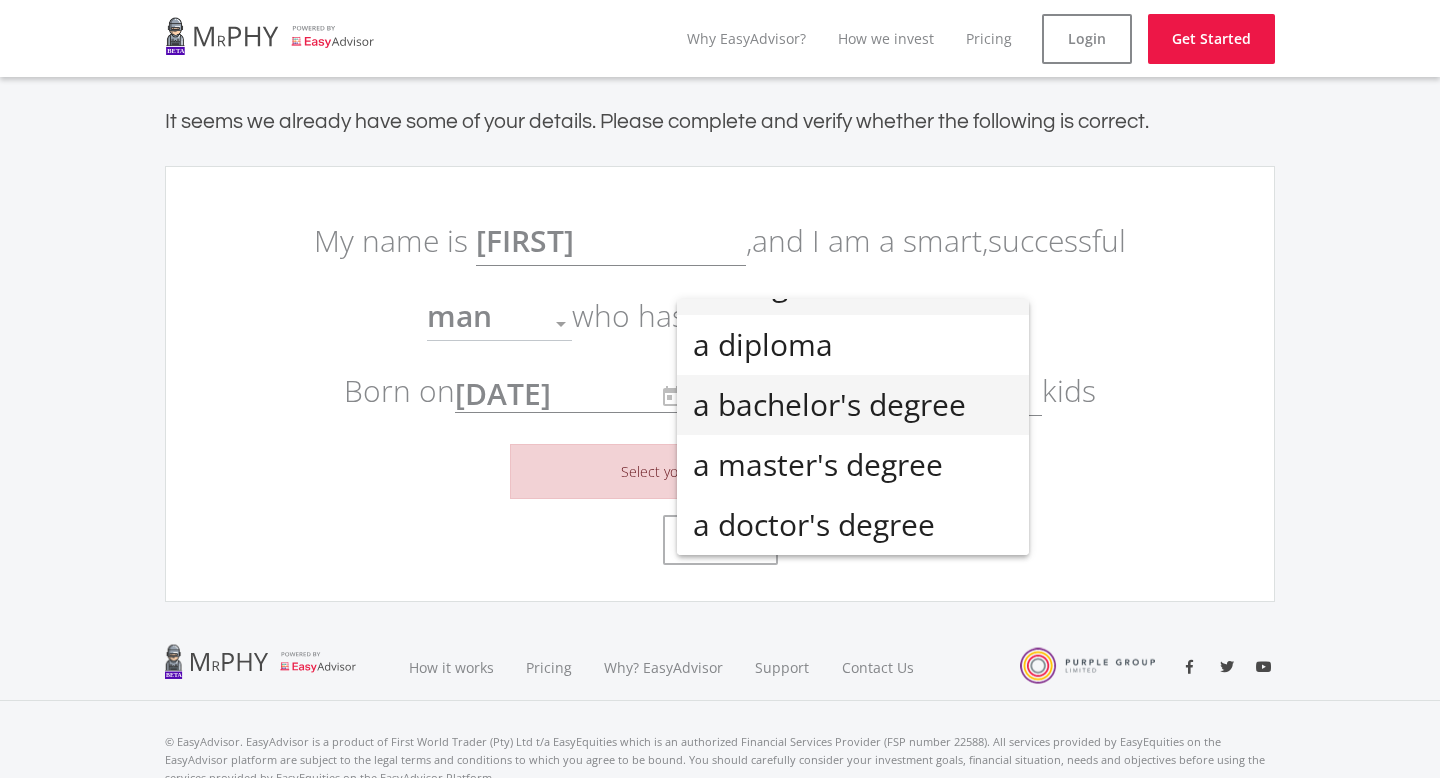 scroll, scrollTop: 0, scrollLeft: 0, axis: both 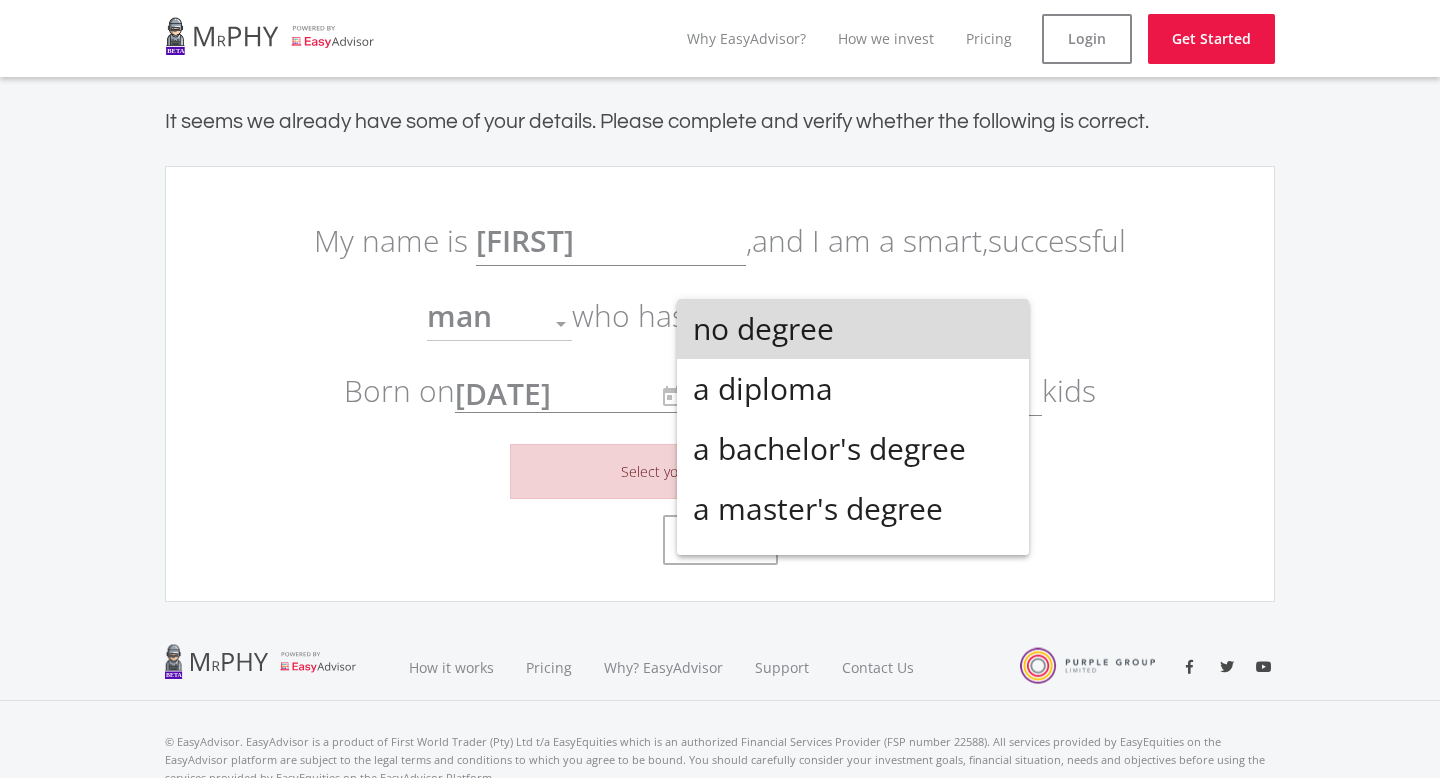 click on "no degree" at bounding box center [853, 329] 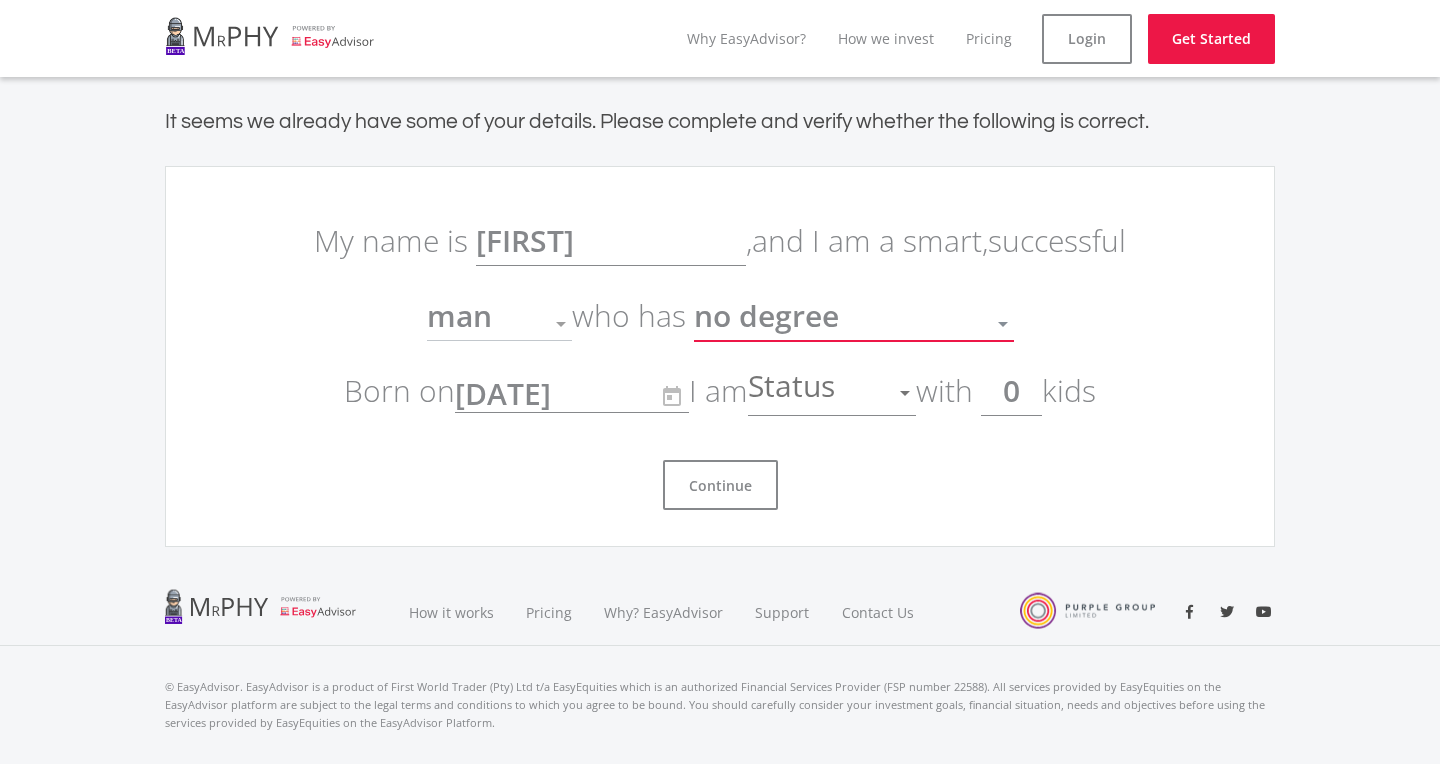 click on "Status" at bounding box center [794, 393] 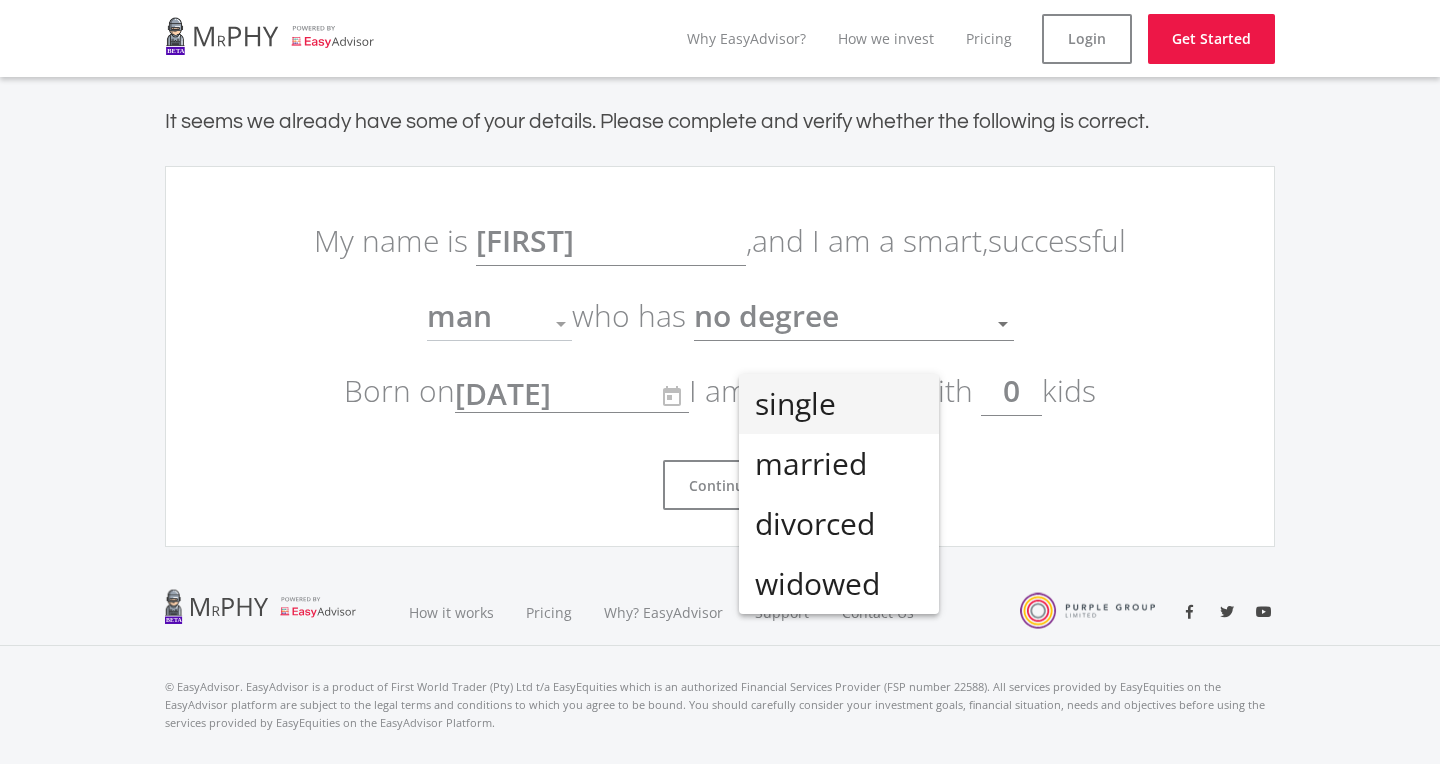 click on "single" at bounding box center (839, 404) 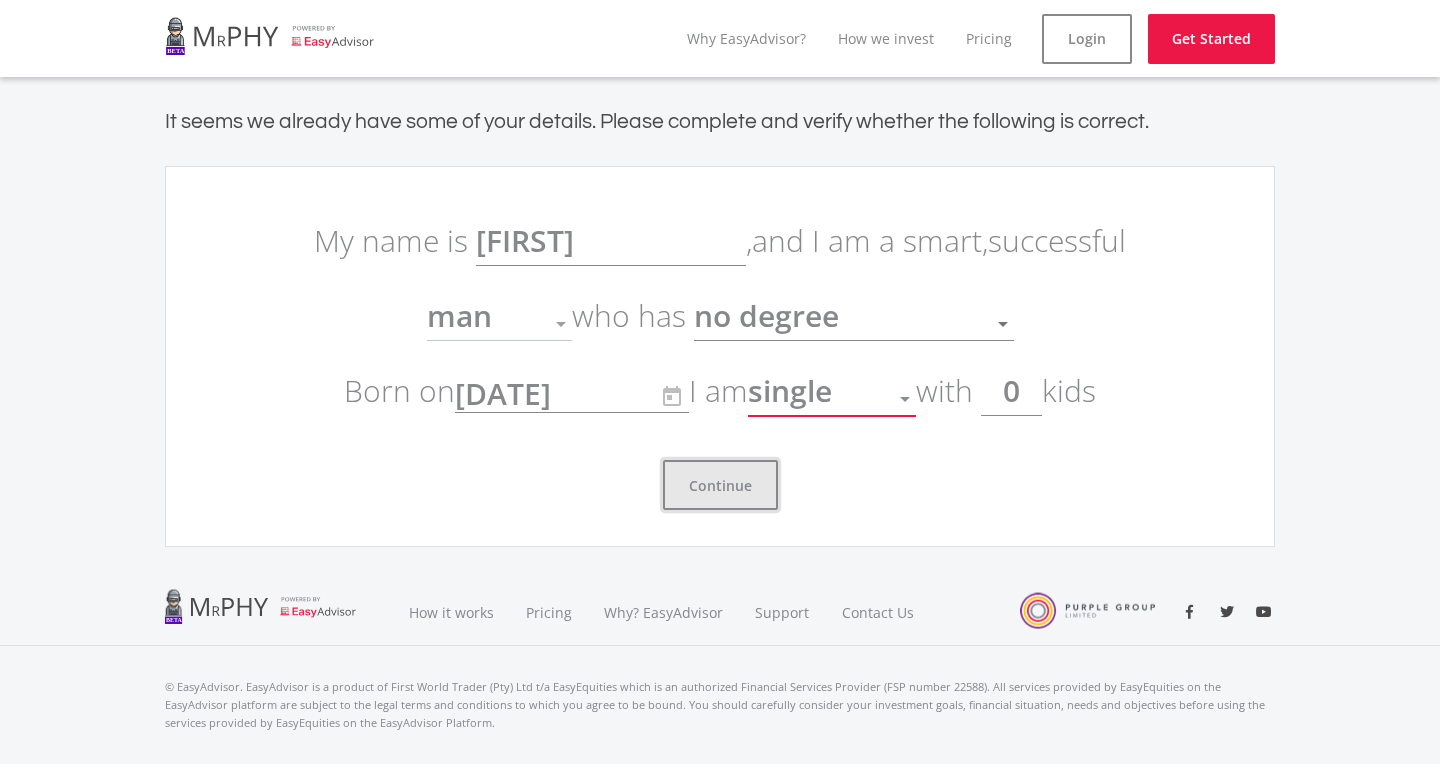 click on "Continue" 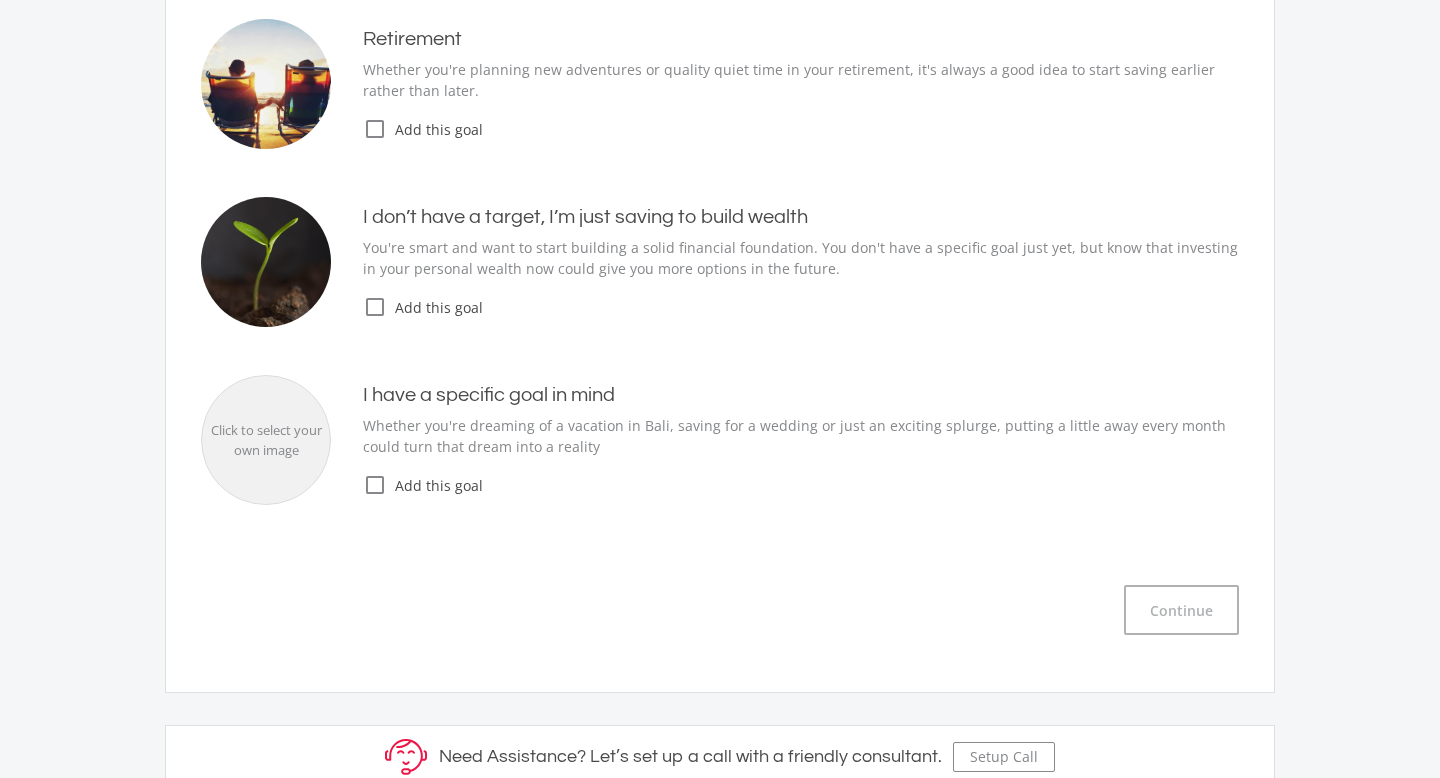 scroll, scrollTop: 325, scrollLeft: 0, axis: vertical 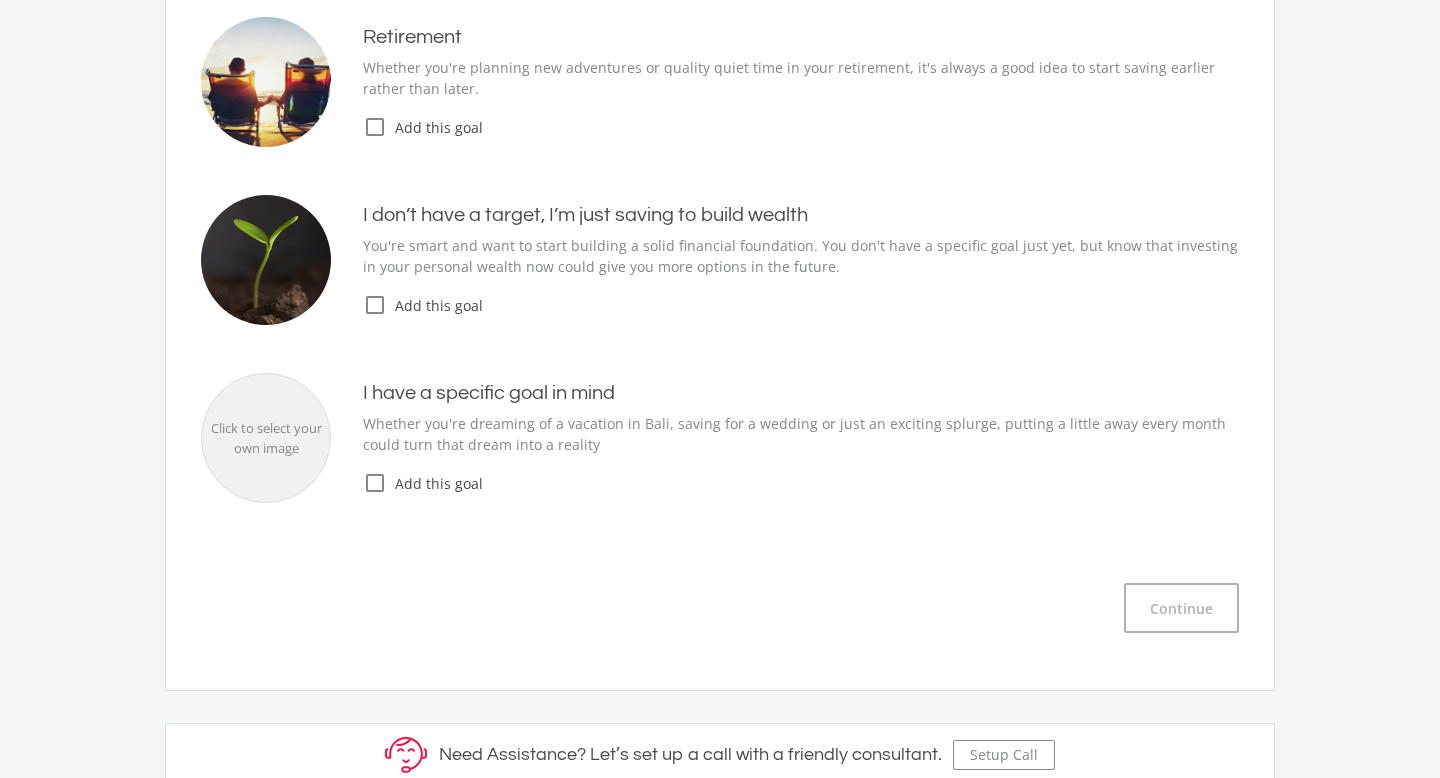 click on "check_box_outline_blank" 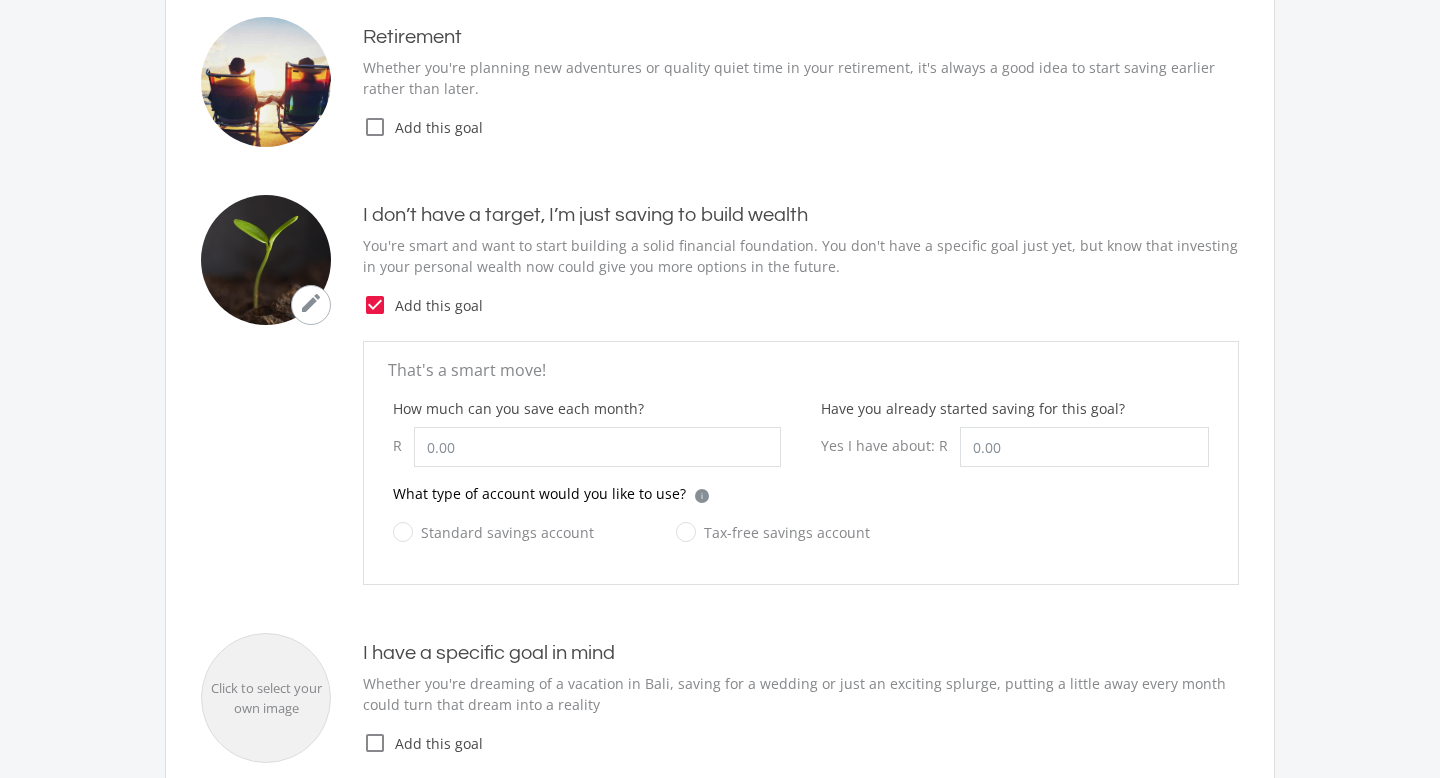 click on "How much can you save each month?" 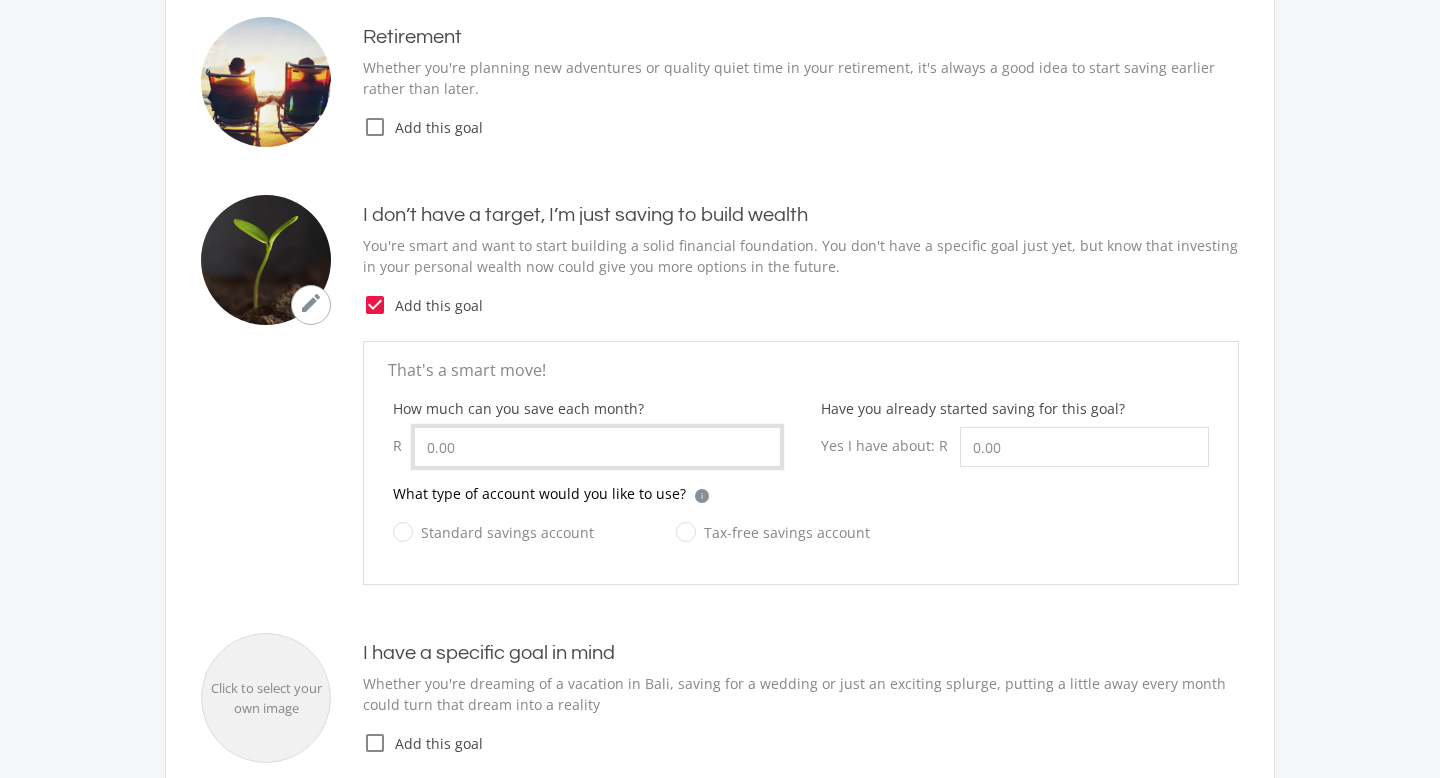 click on "How much can you save each month?" at bounding box center (597, 447) 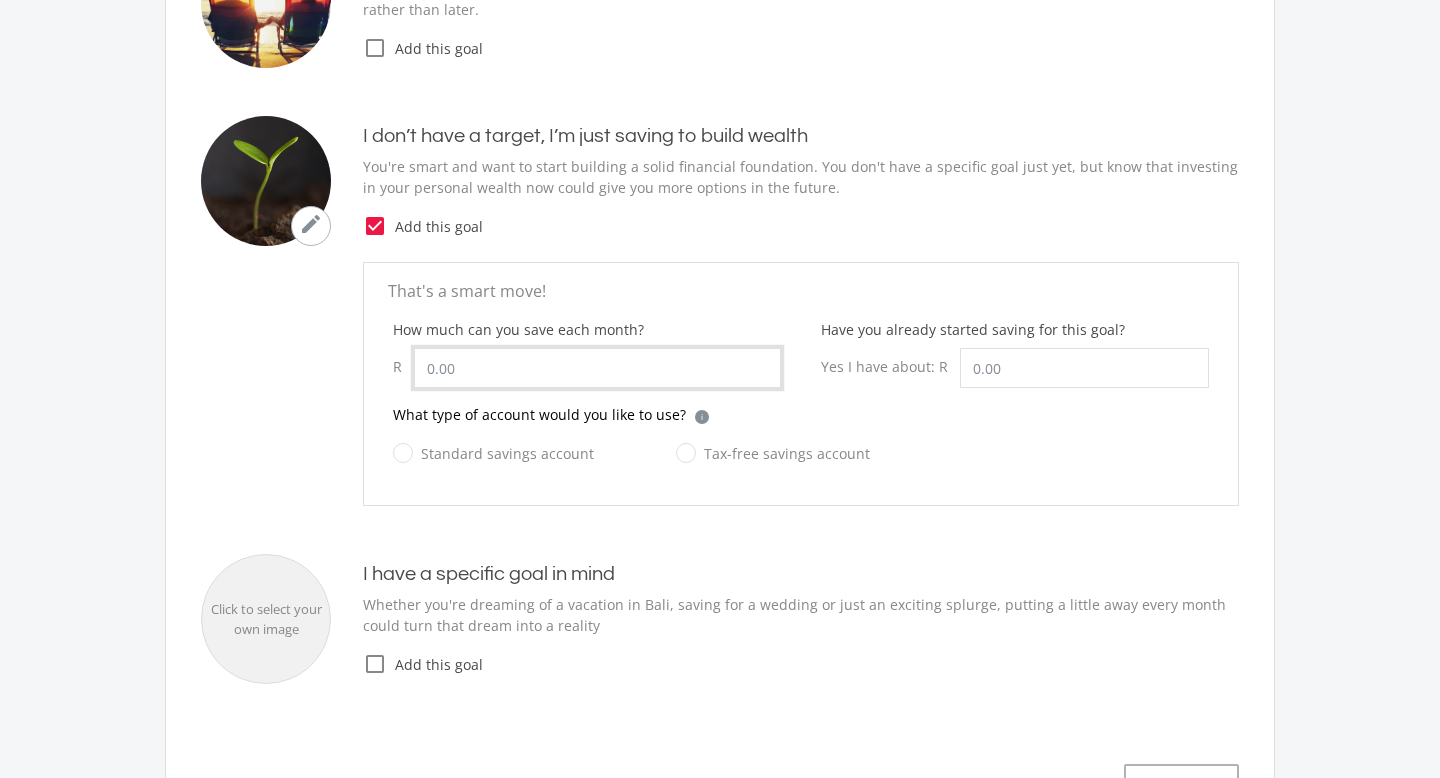 scroll, scrollTop: 407, scrollLeft: 0, axis: vertical 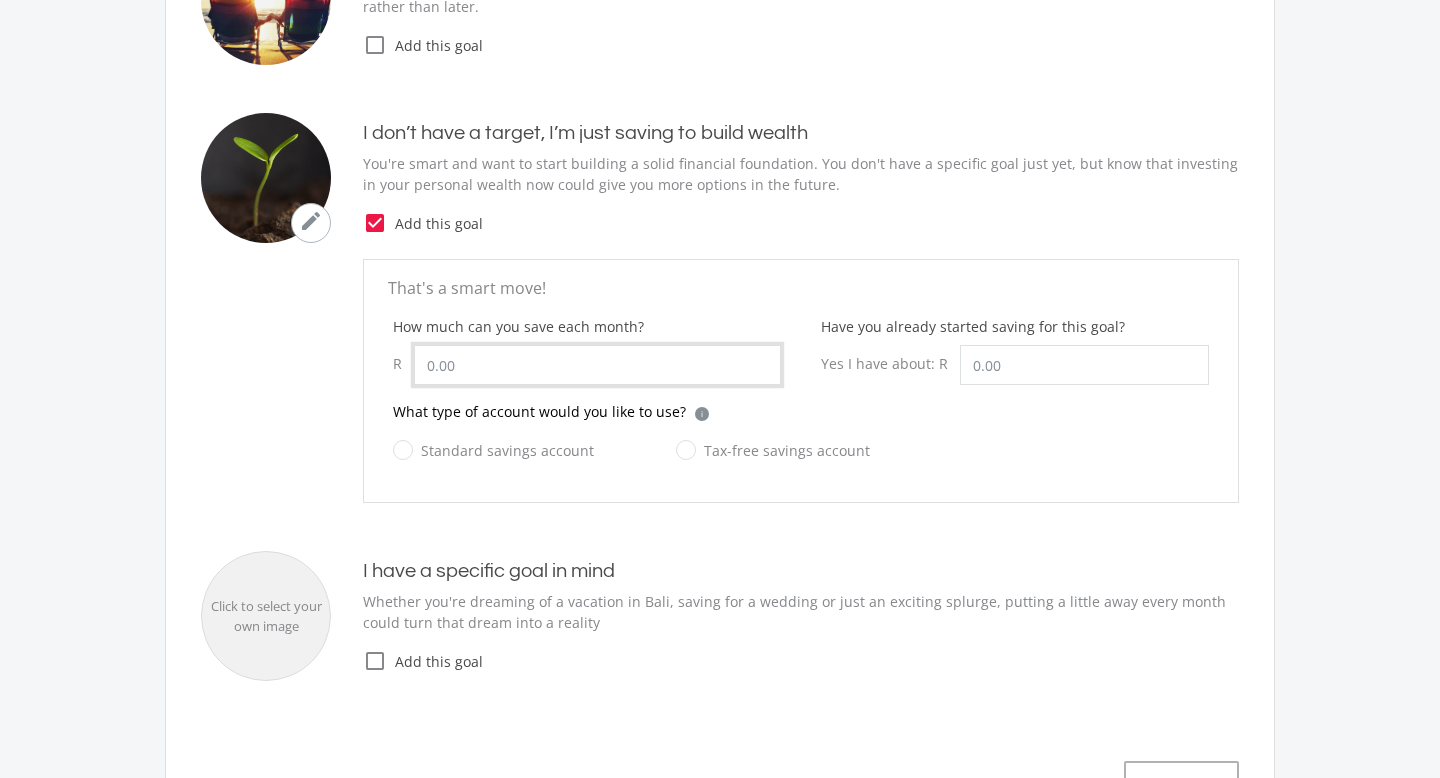 click on "How much can you save each month?" at bounding box center [597, 365] 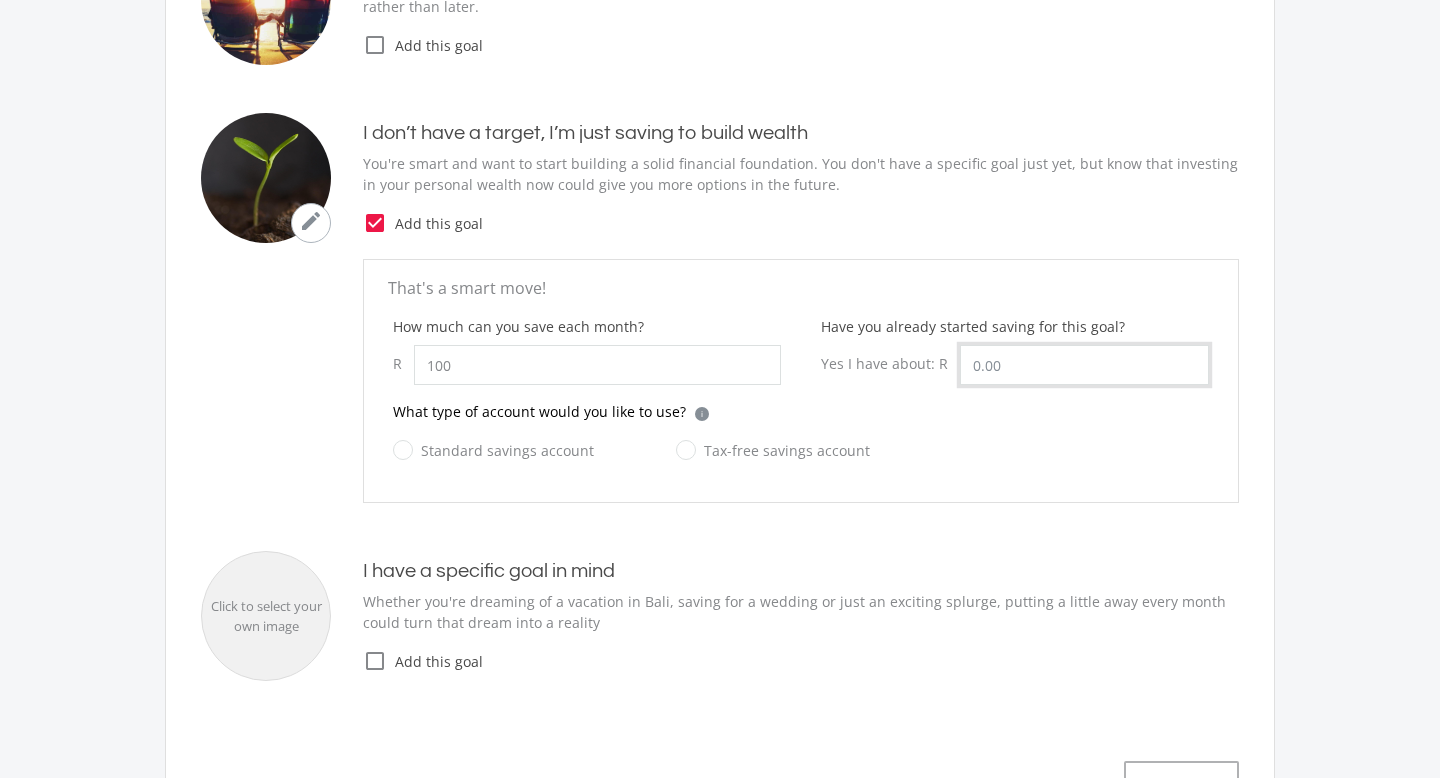 type on "100.00" 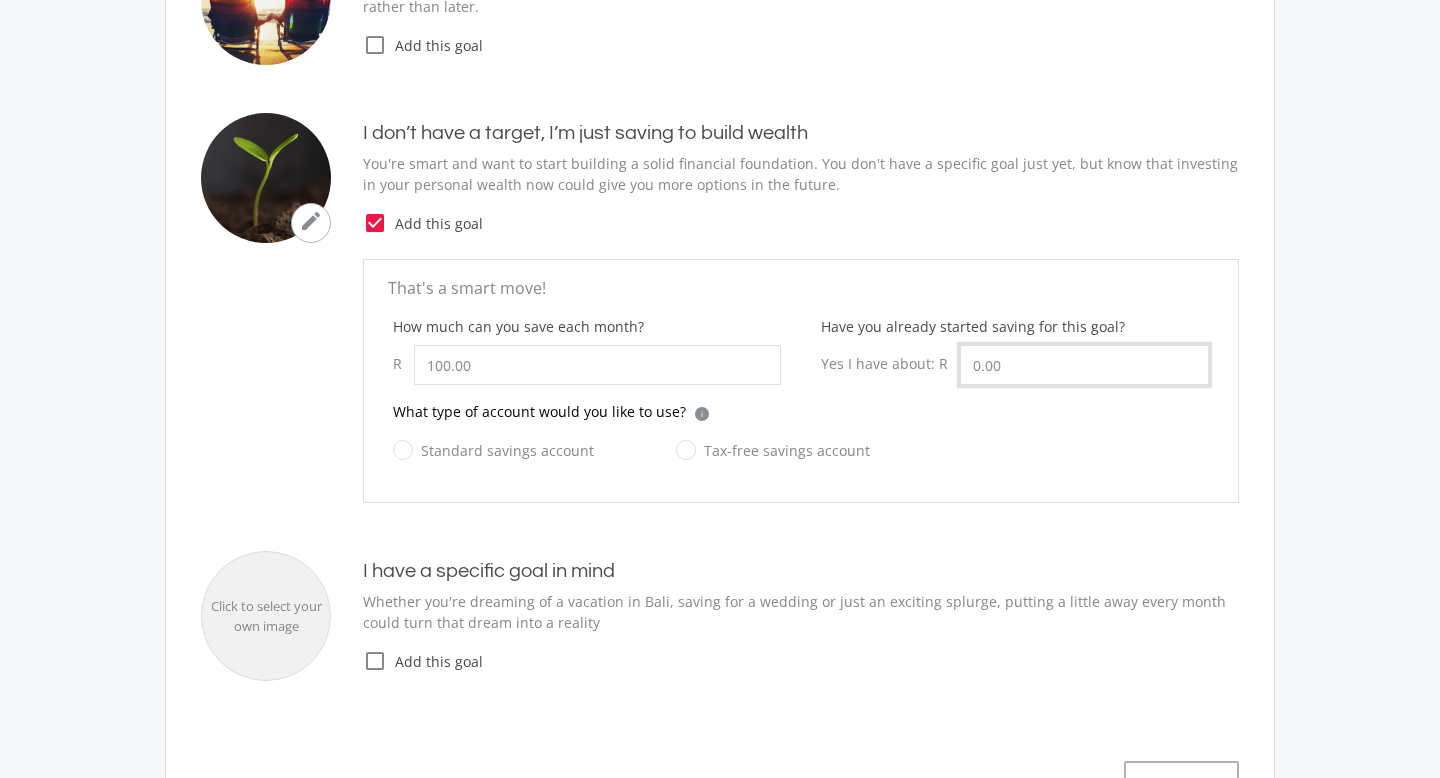 click on "Have you already started saving for this goal?" at bounding box center [1084, 365] 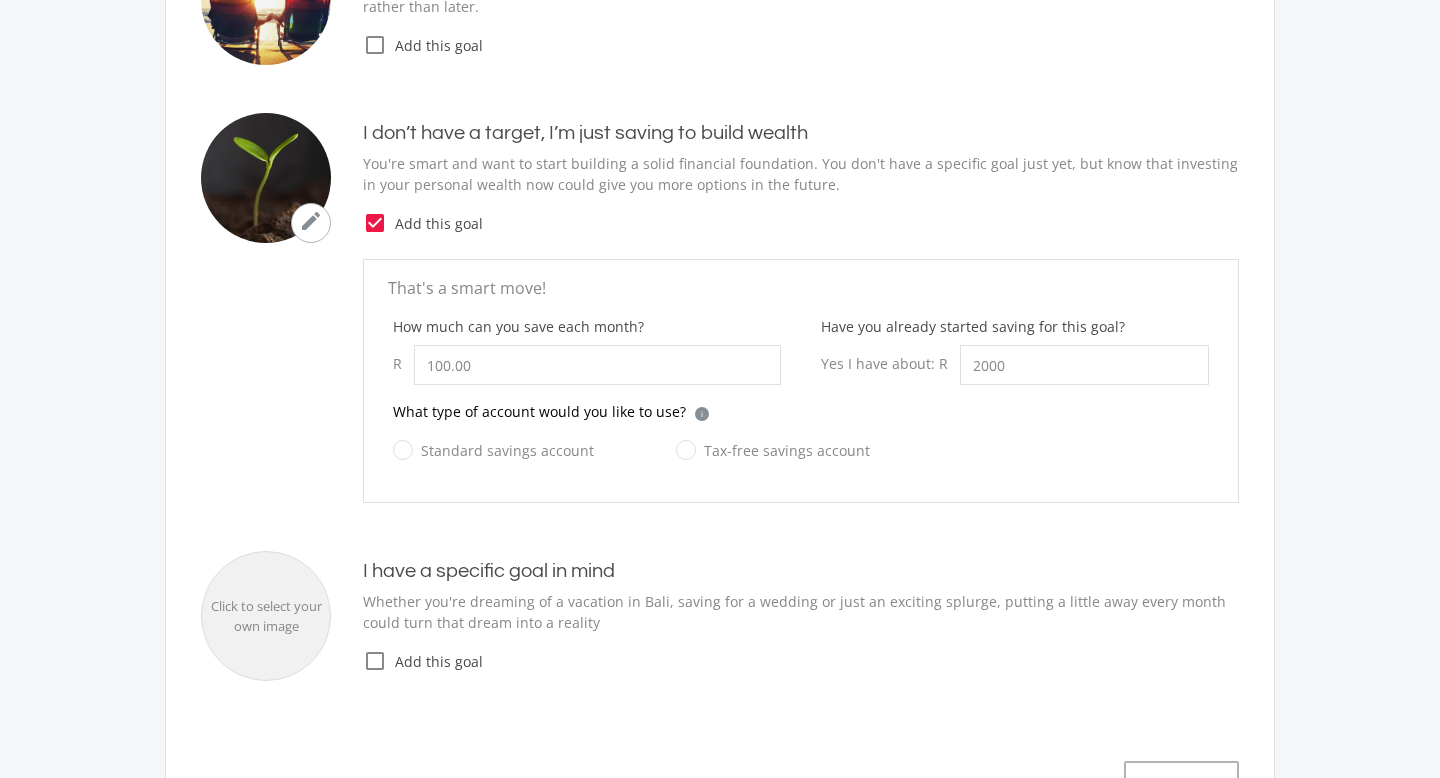 click on "Standard savings account
Tax-free savings account" 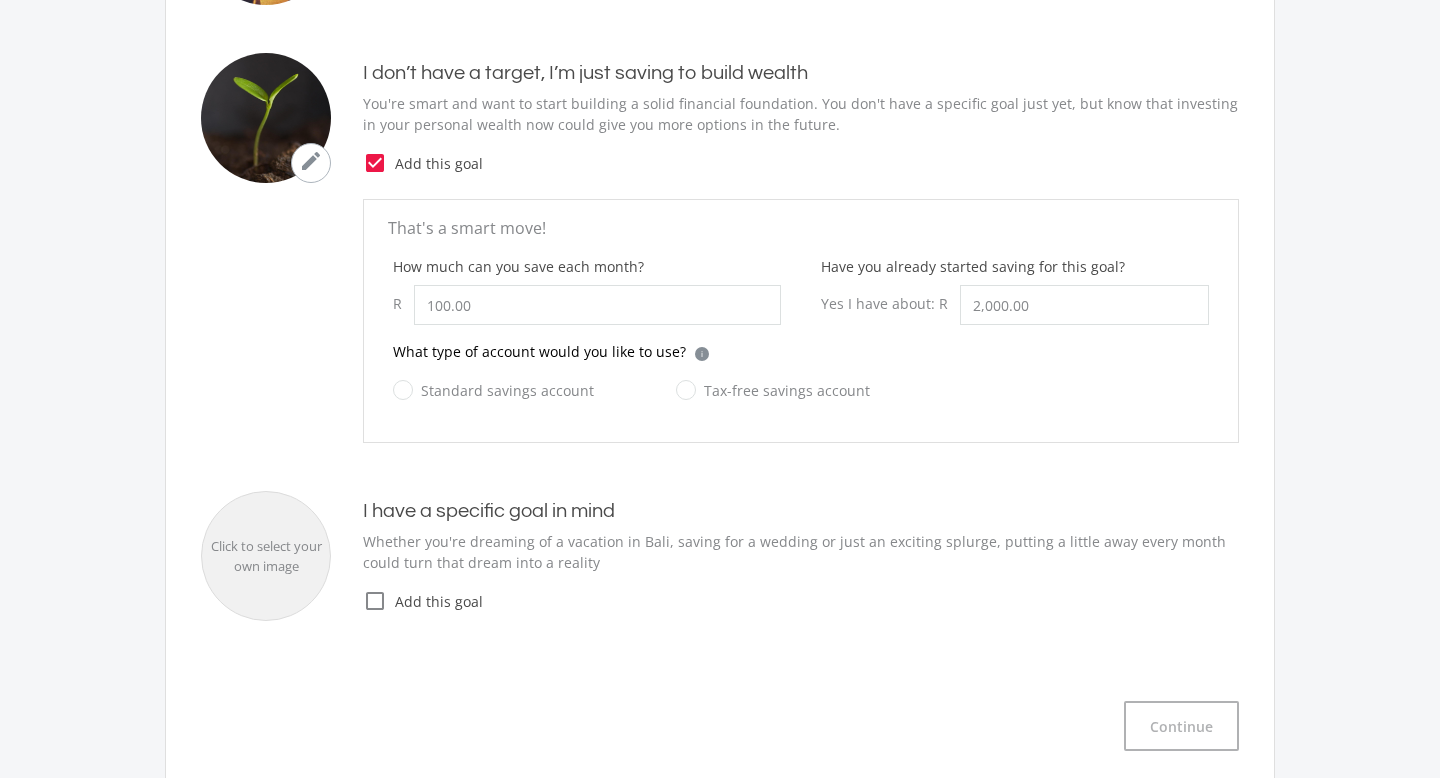 scroll, scrollTop: 471, scrollLeft: 0, axis: vertical 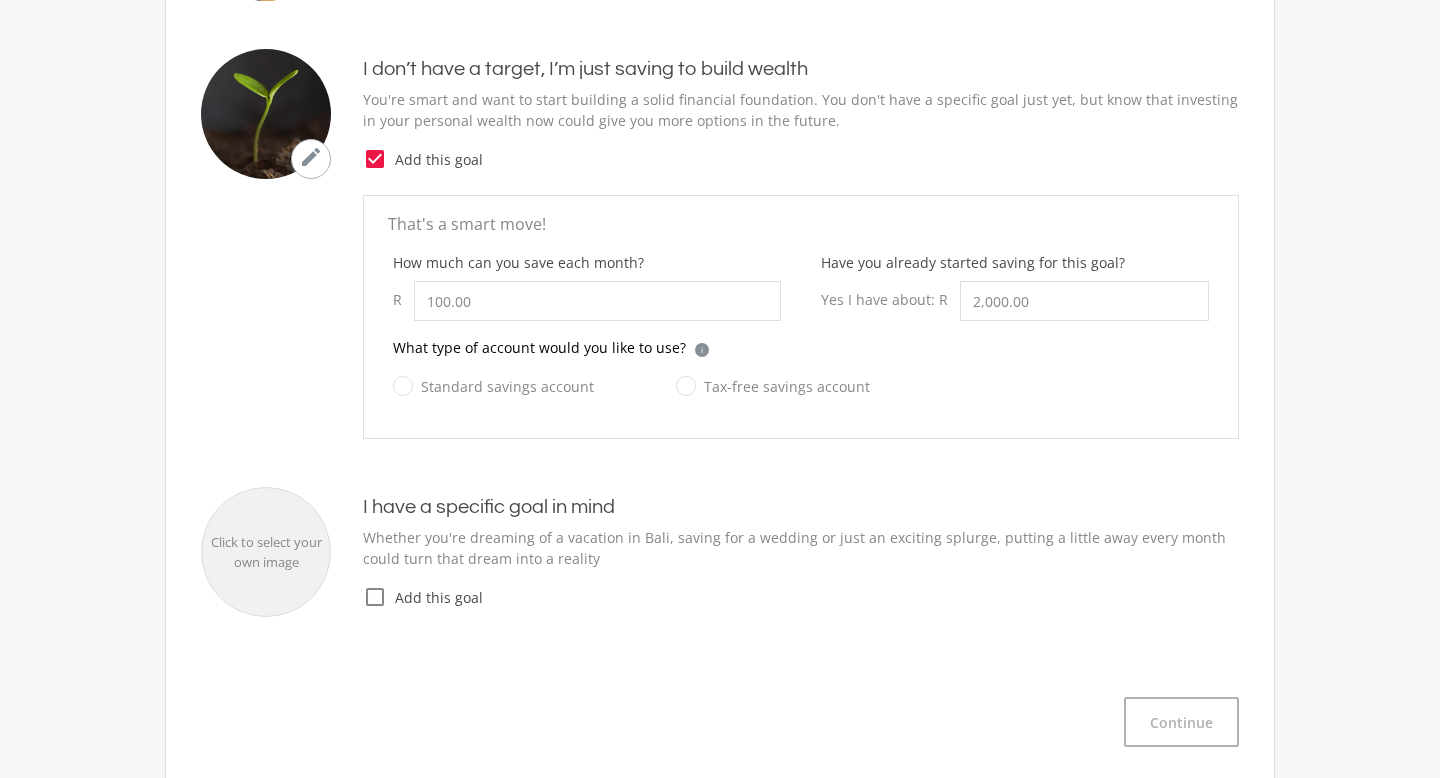 click on "Standard savings account" 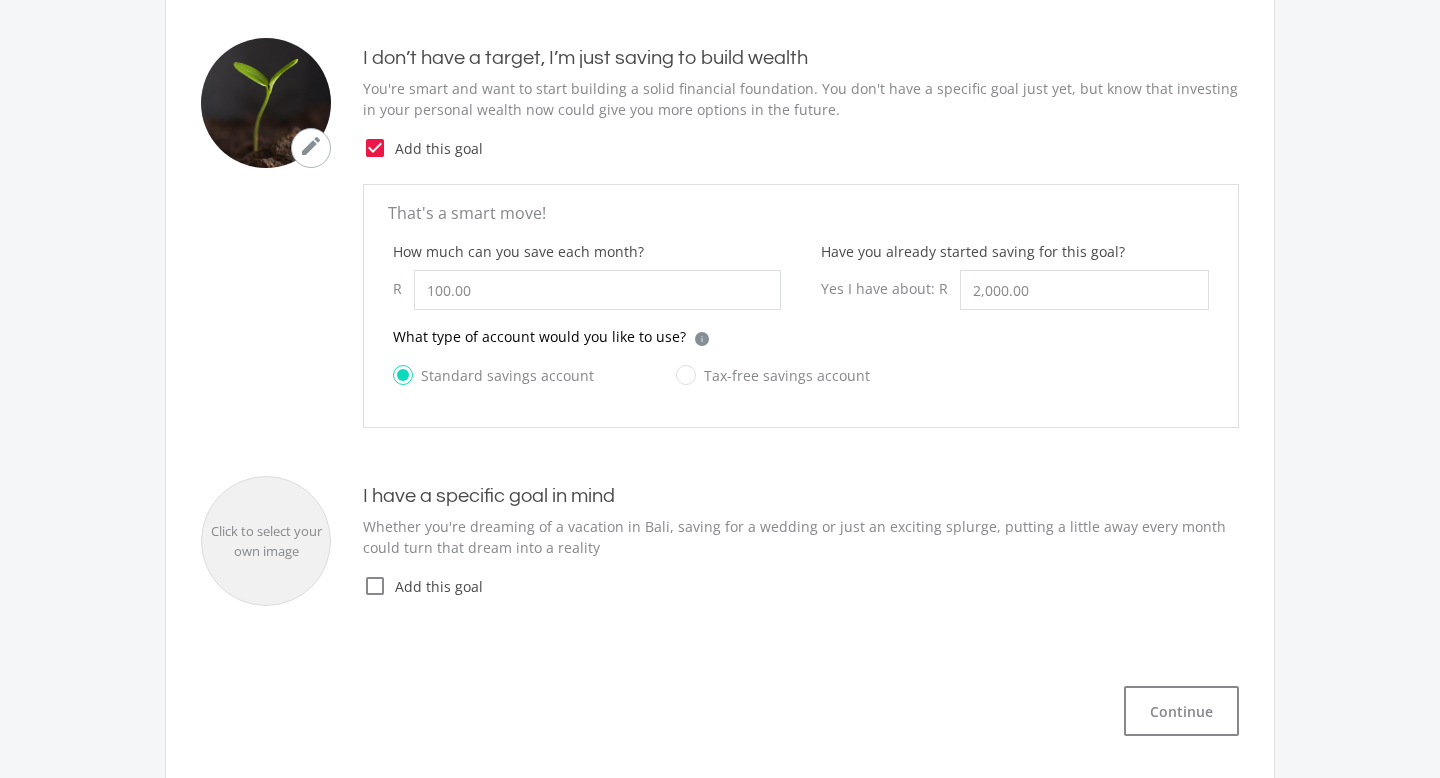 scroll, scrollTop: 493, scrollLeft: 0, axis: vertical 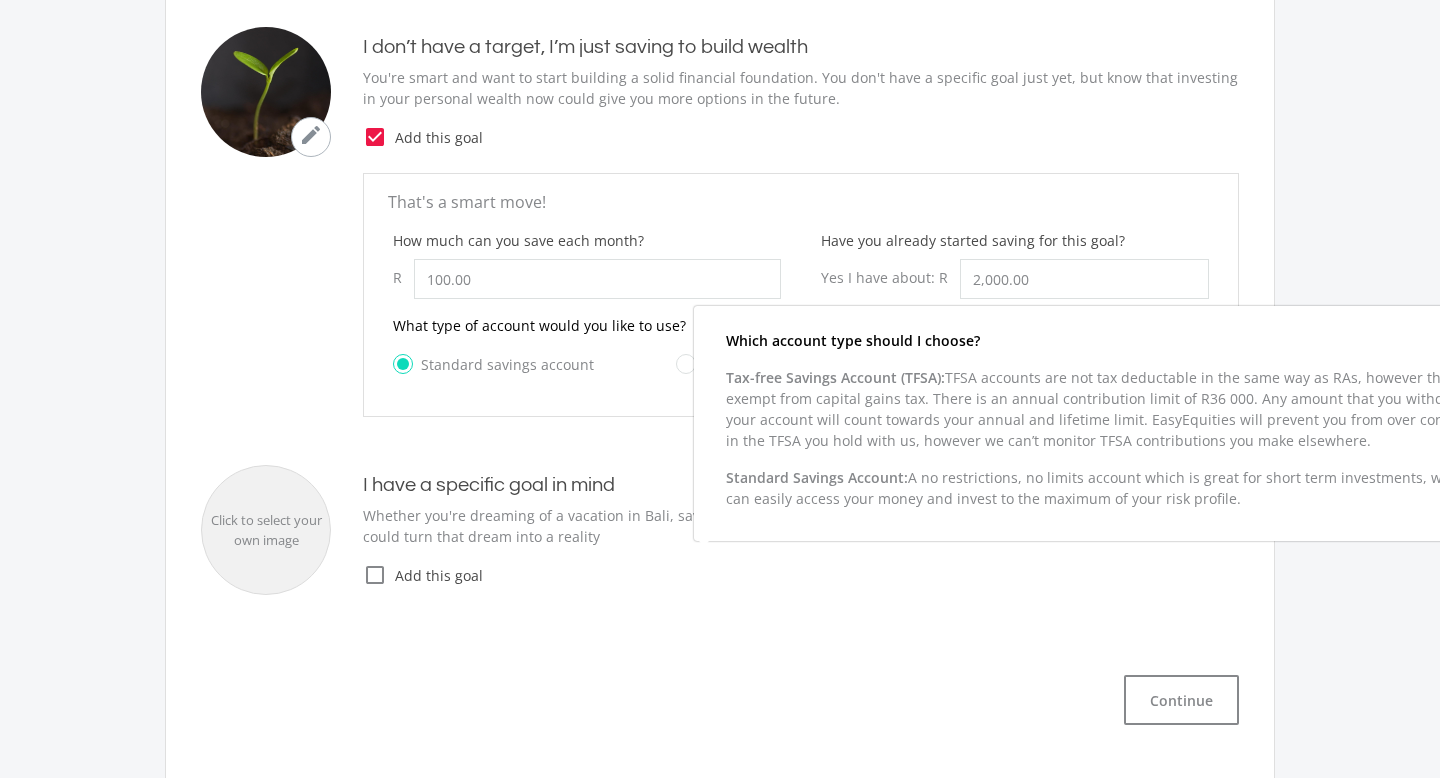 click on "Which account type should I choose?
Tax-free Savings Account (TFSA):  TFSA accounts are not tax deductable in the same way as RAs, however they are exempt from capital gains tax. There is an annual contribution limit of R36 000. Any amount that you withdraw from your account will count towards your annual and lifetime limit. EasyEquities will prevent you from over contributing in the TFSA you hold with us, however we can’t monitor TFSA contributions you make elsewhere.
Standard Savings Account:  A no restrictions, no limits account which is great for short term investments, where you can easily access your money and invest to the maximum of your risk profile." 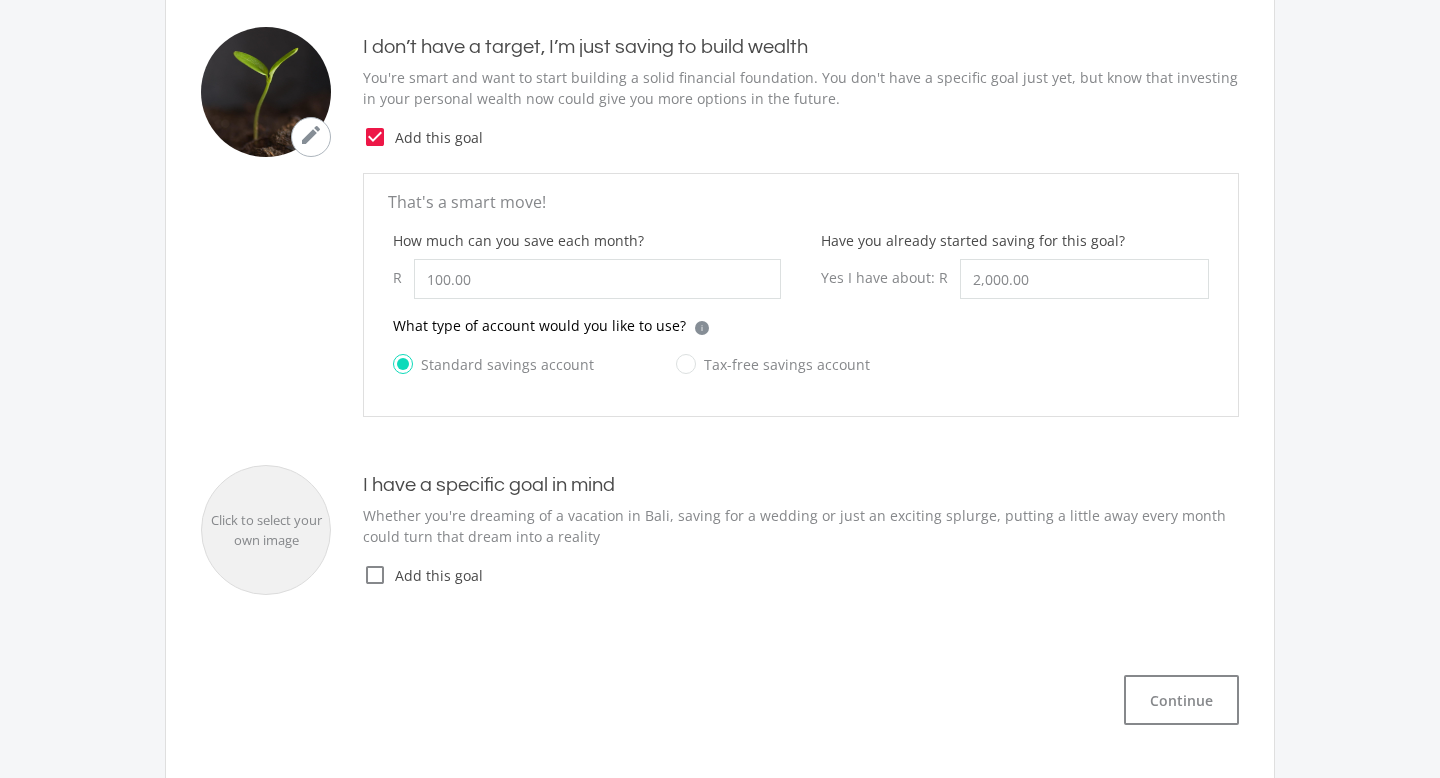 click on "Tax-free savings account" 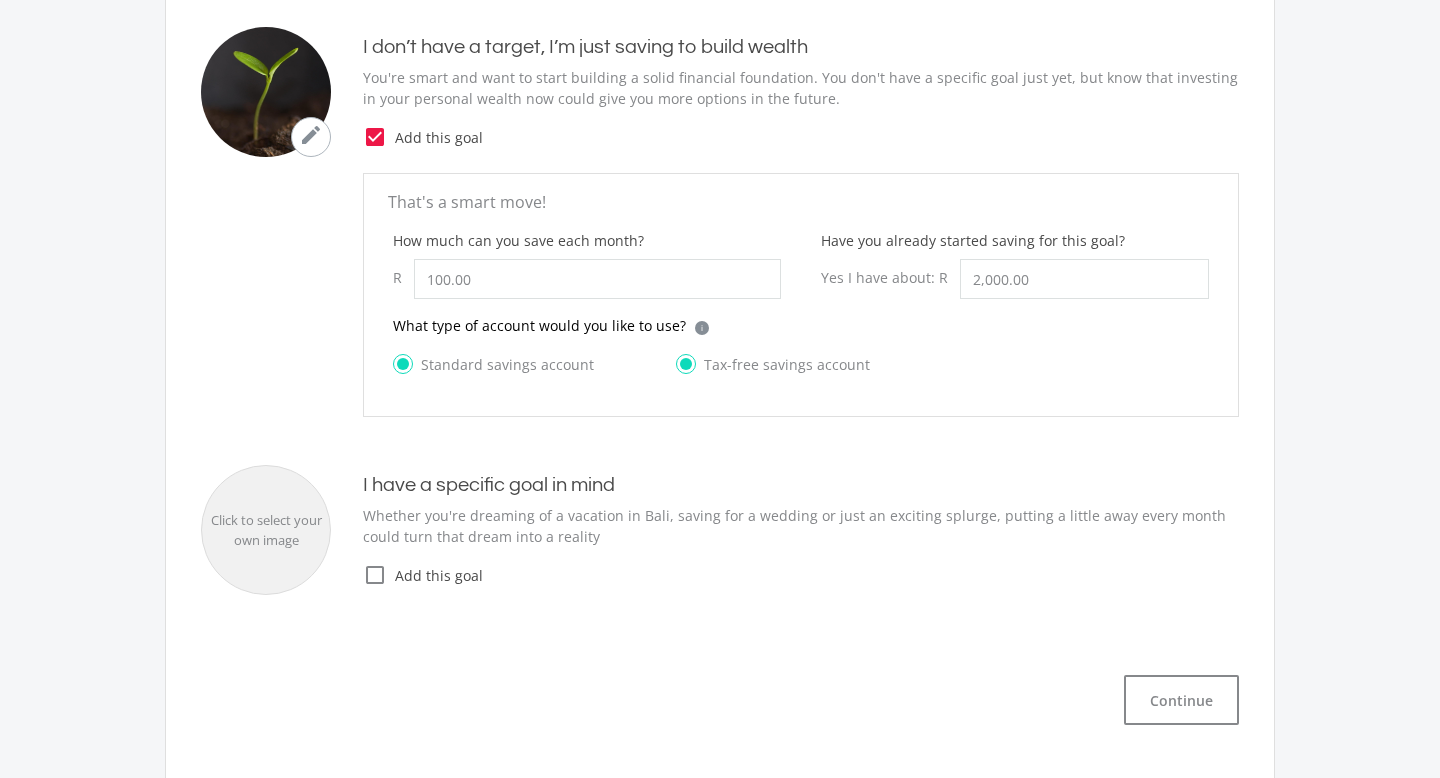 radio on "false" 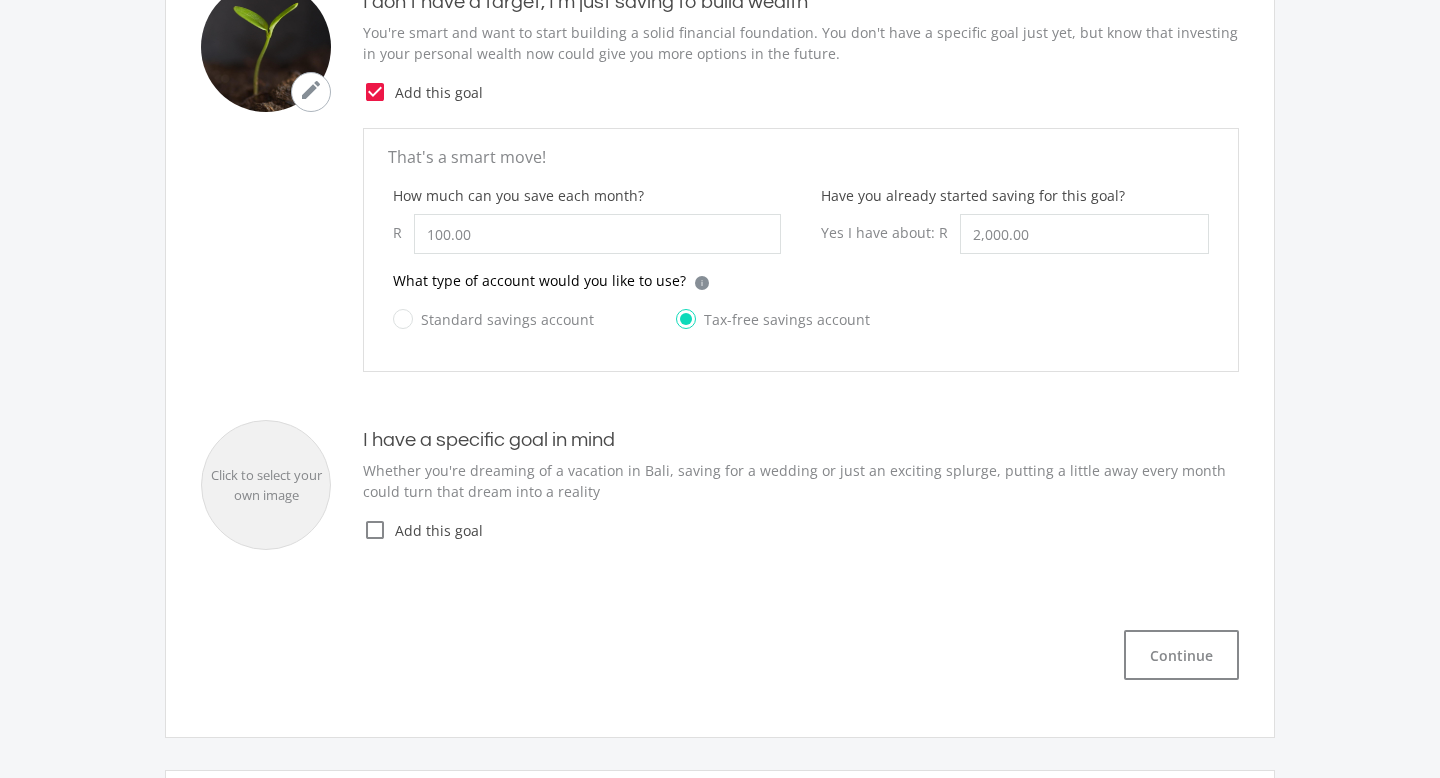 scroll, scrollTop: 527, scrollLeft: 0, axis: vertical 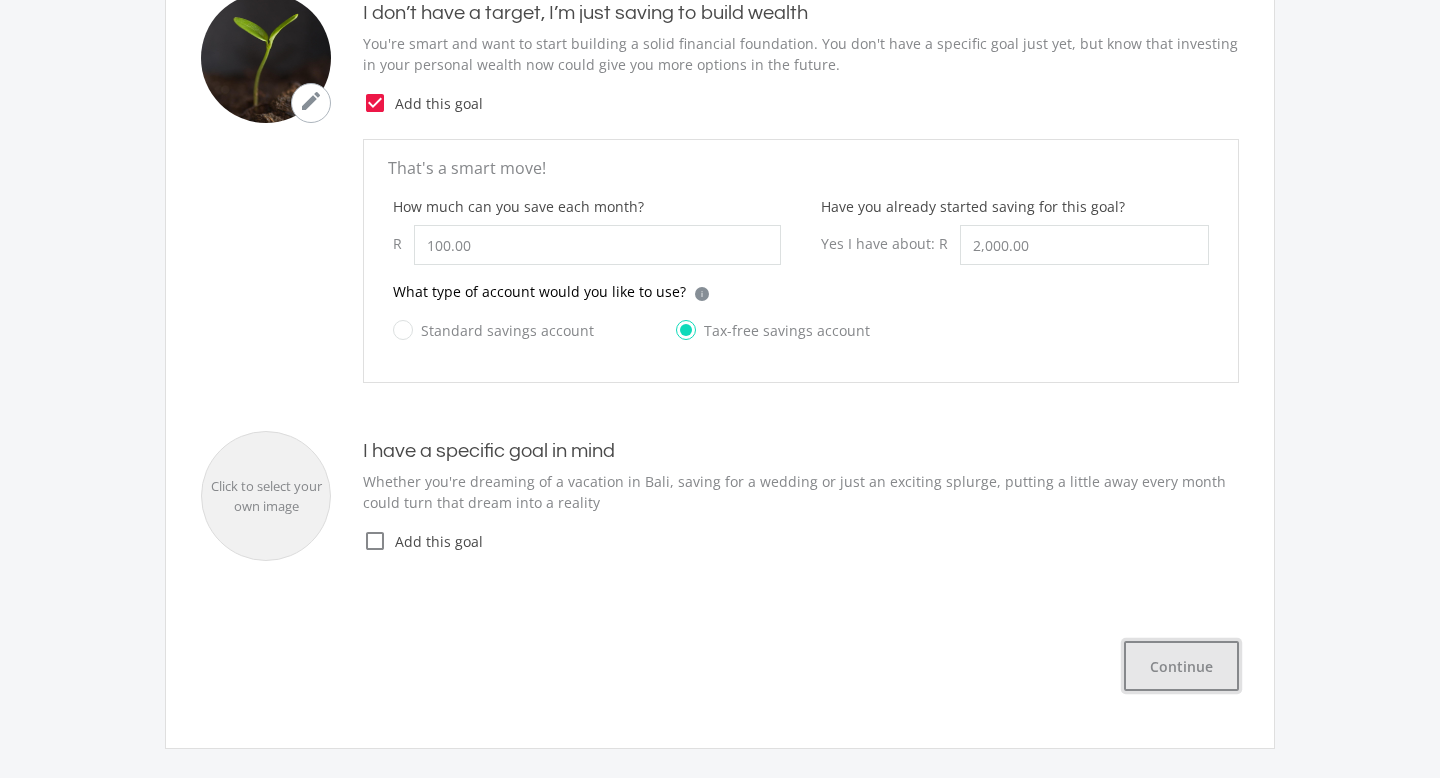 click on "Continue" 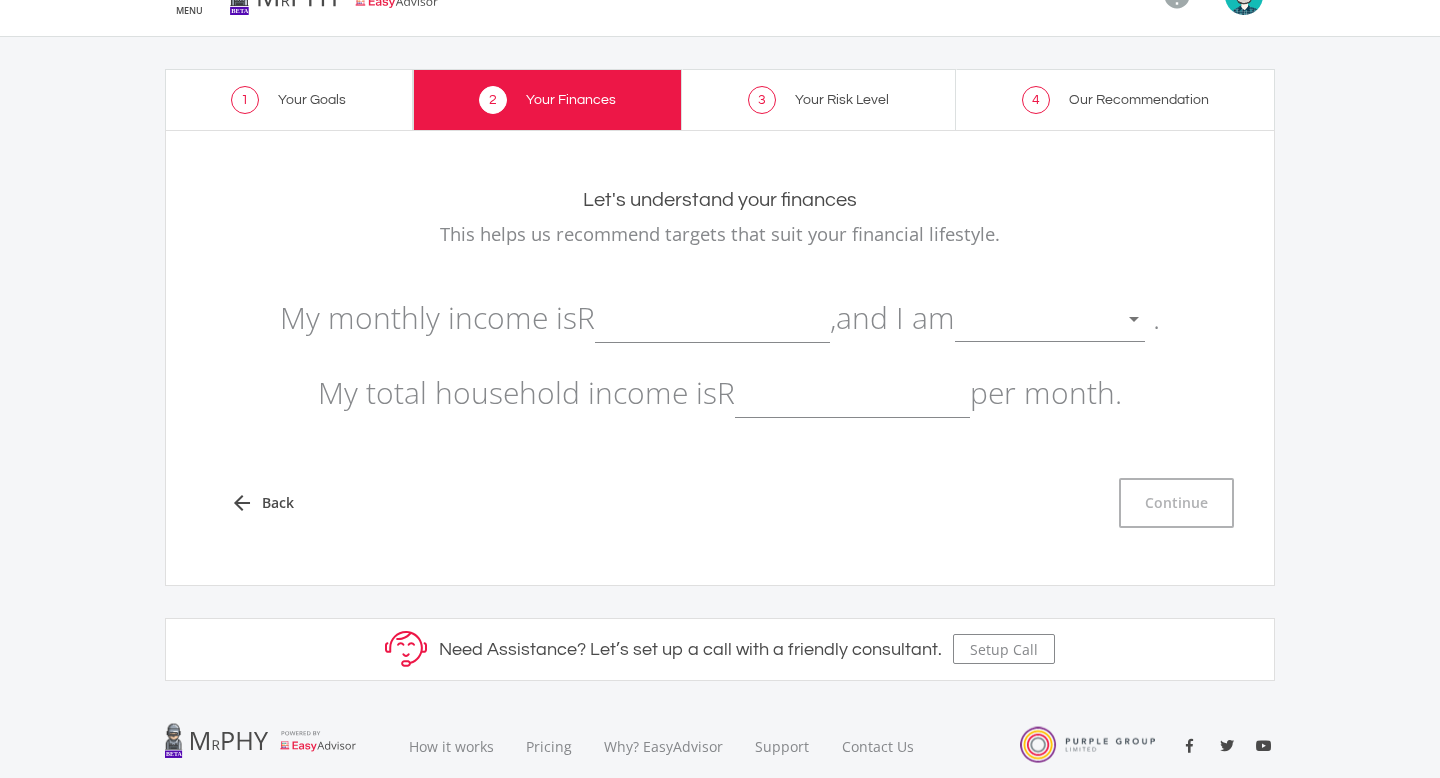 scroll, scrollTop: 2, scrollLeft: 0, axis: vertical 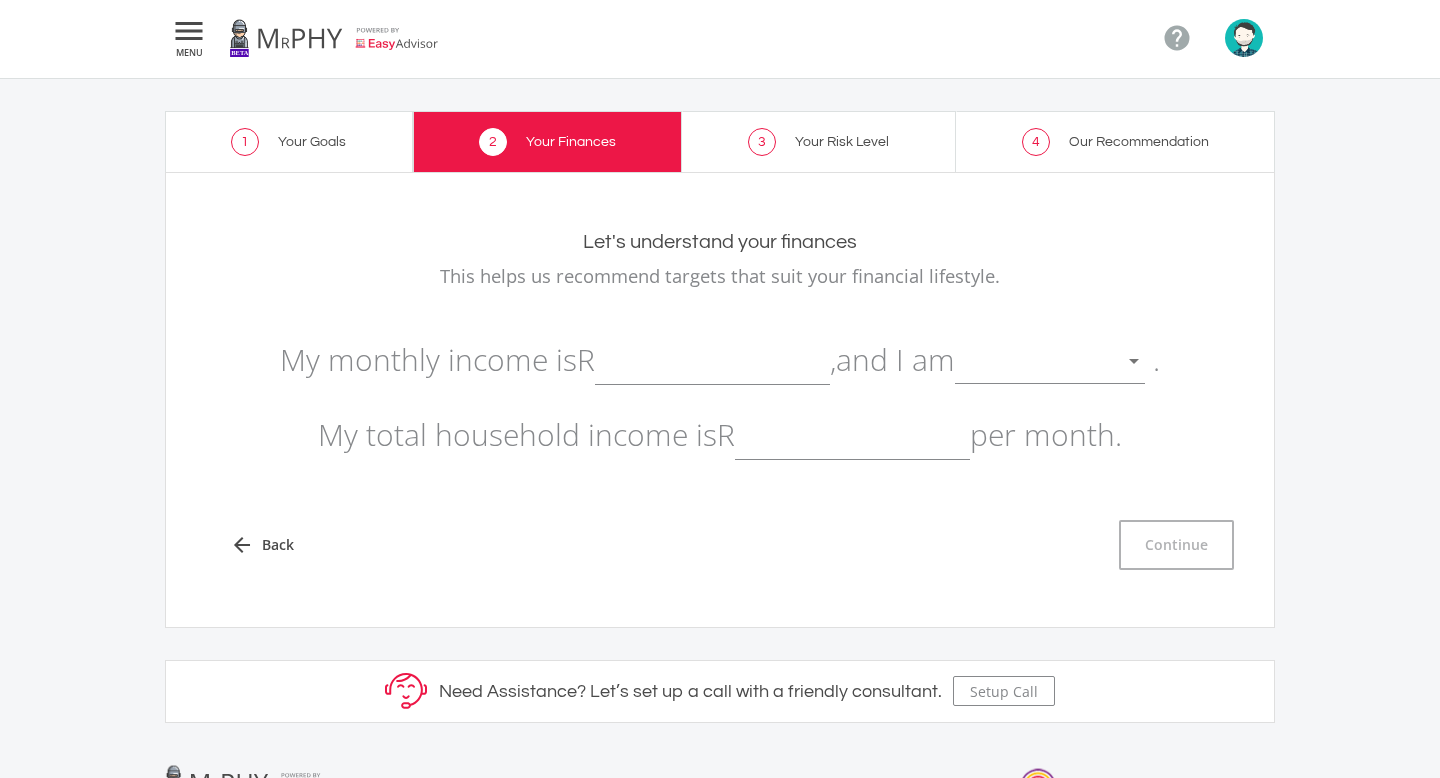 click 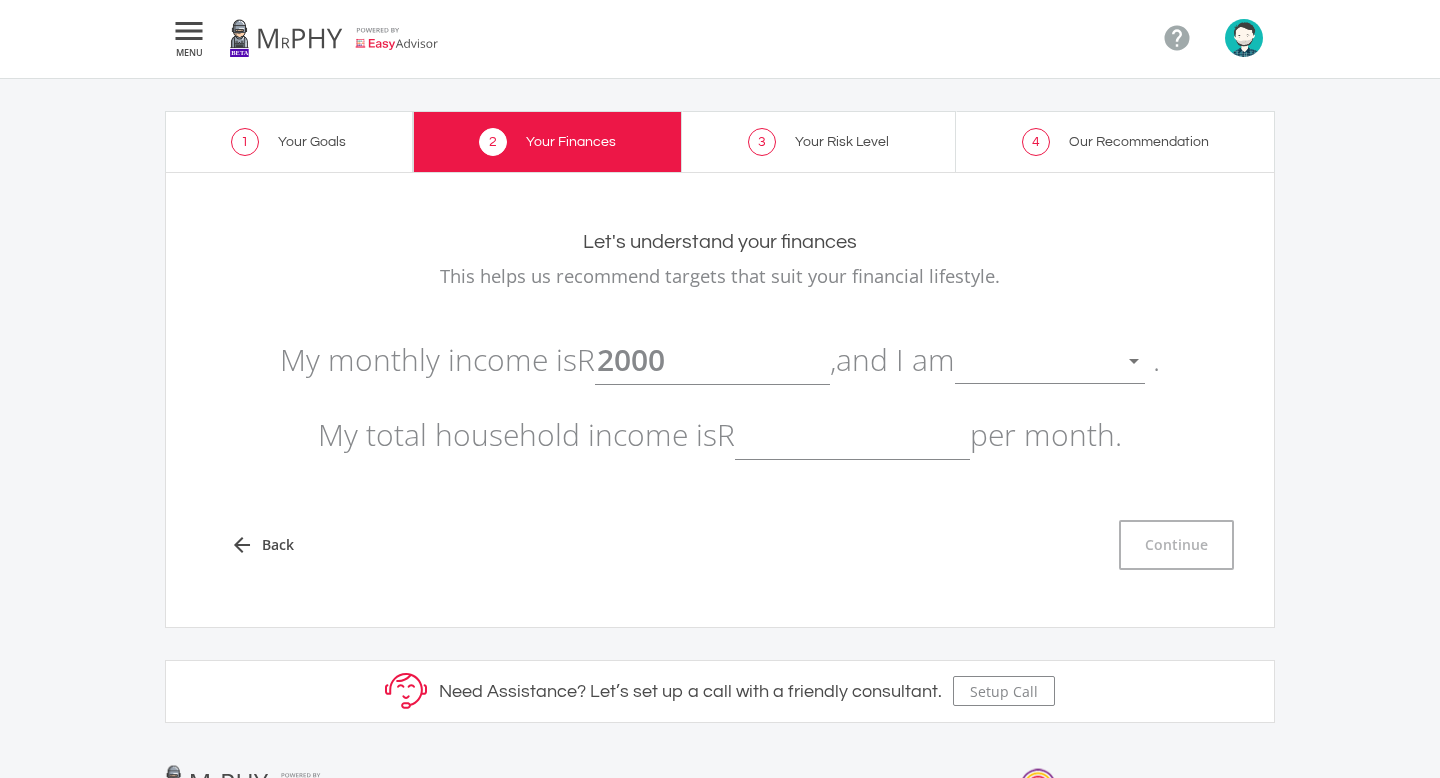 type on "2,000.00" 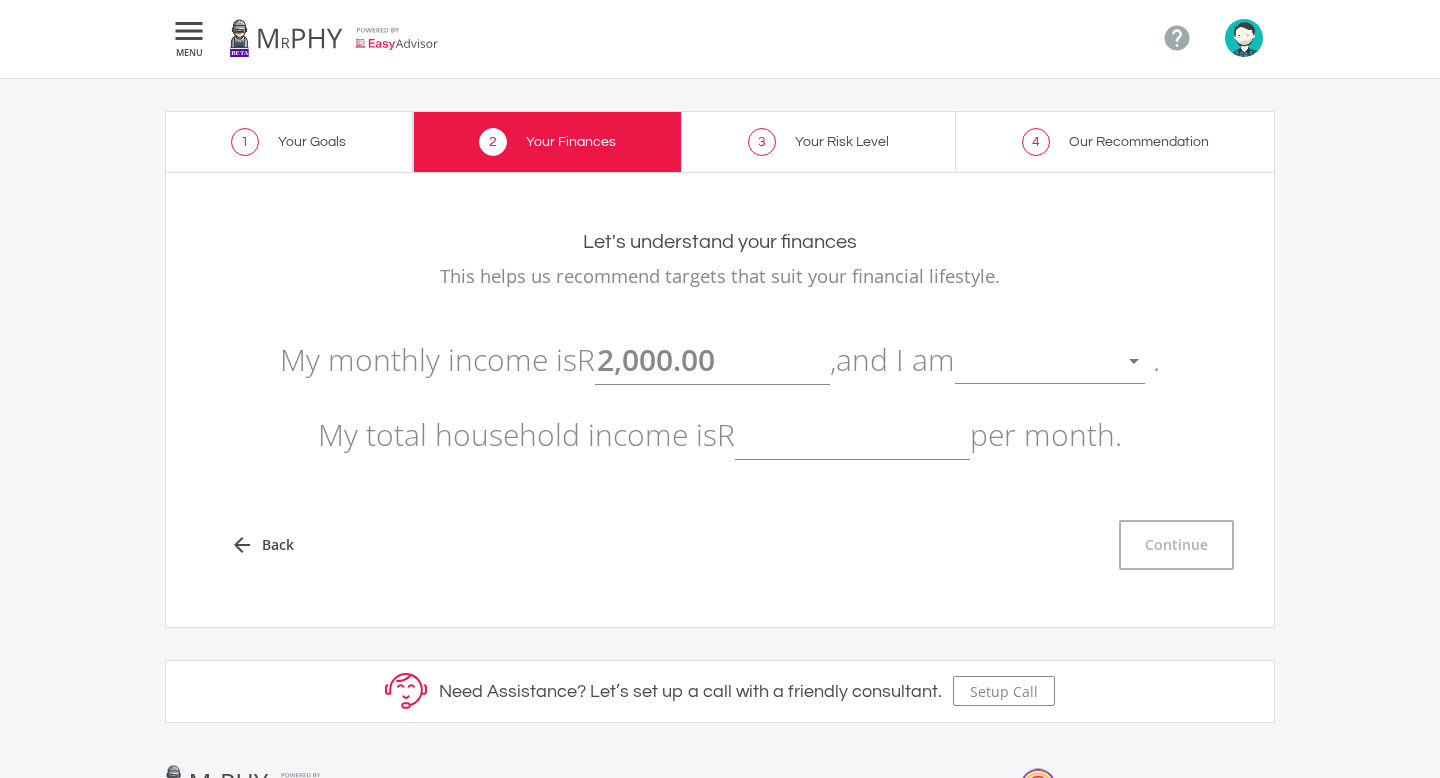 click at bounding box center [1035, 362] 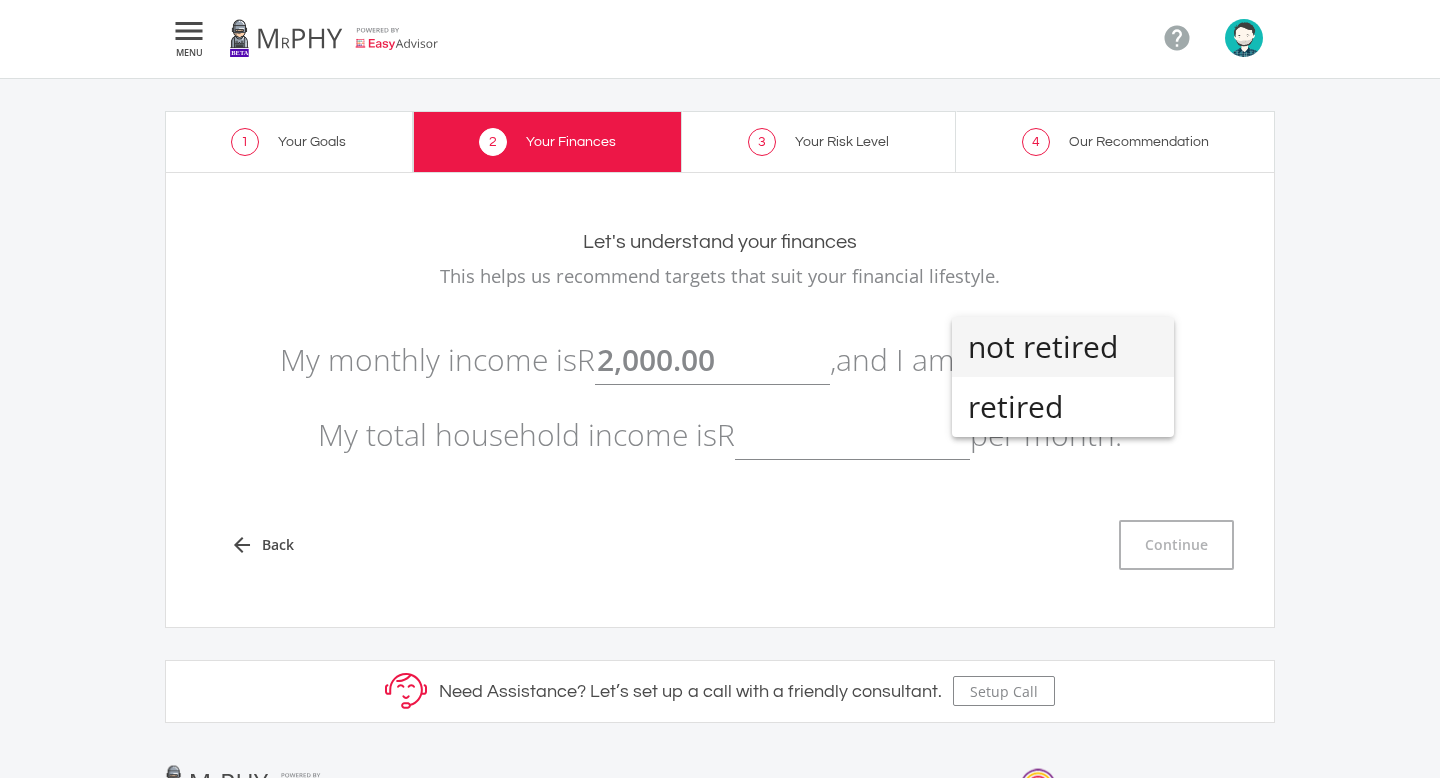 click on "not retired" at bounding box center [1063, 347] 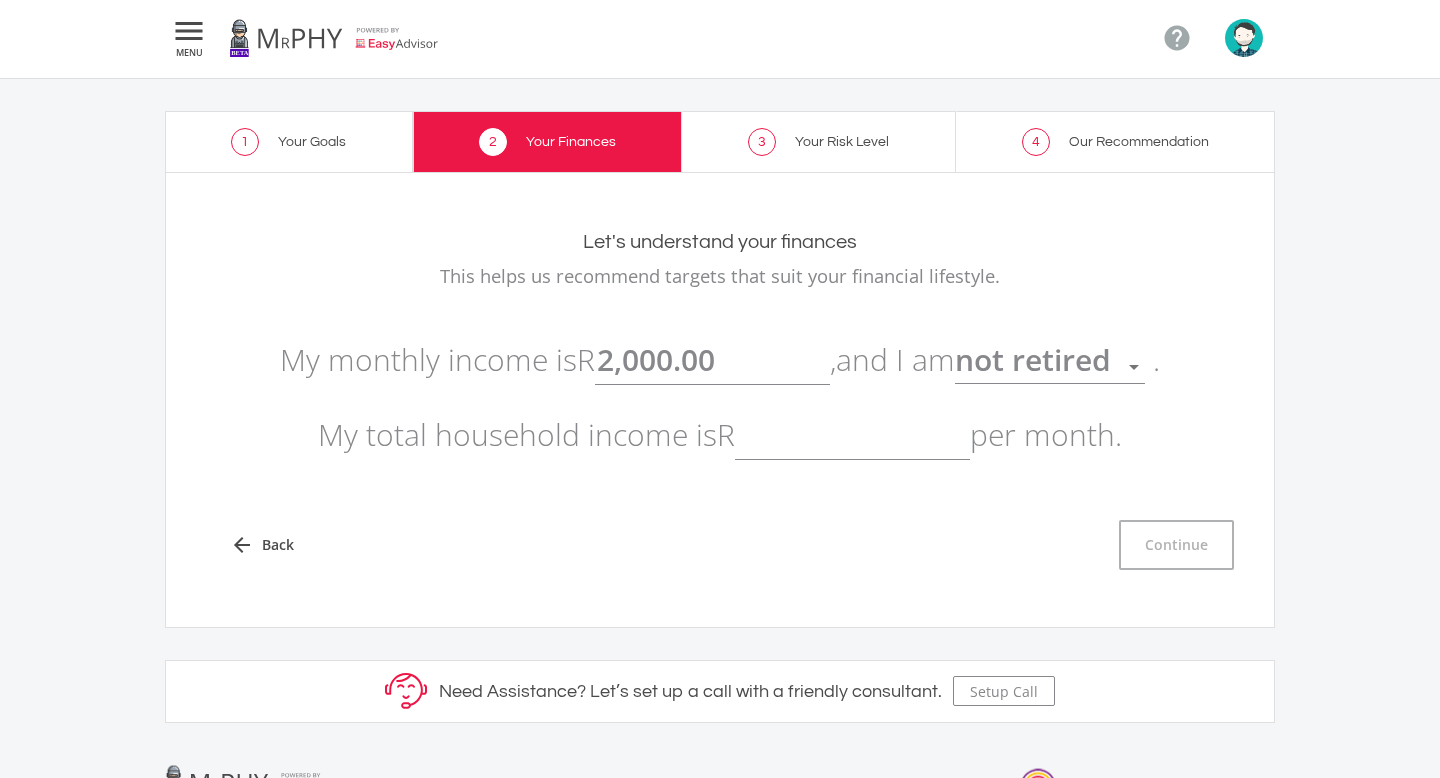 click 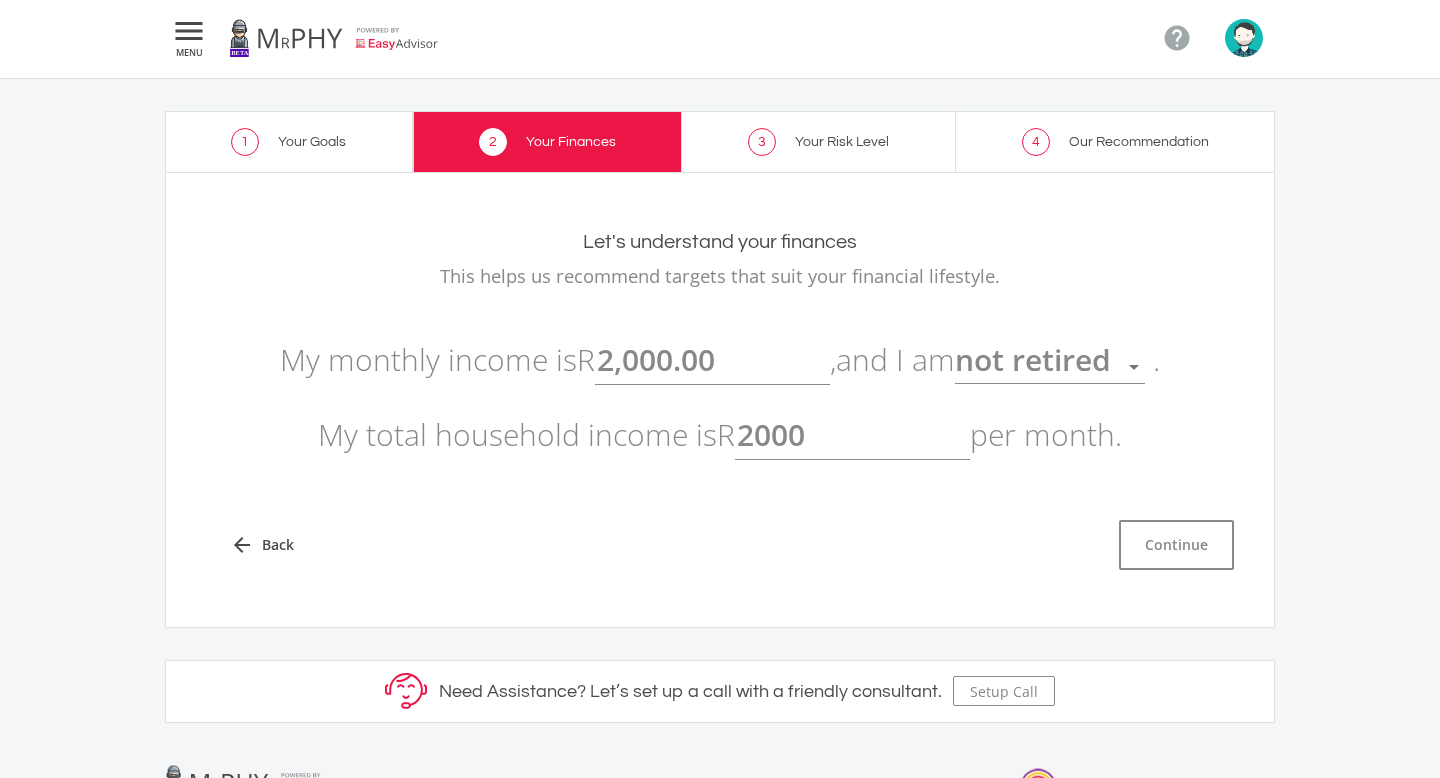 type on "2,000.00" 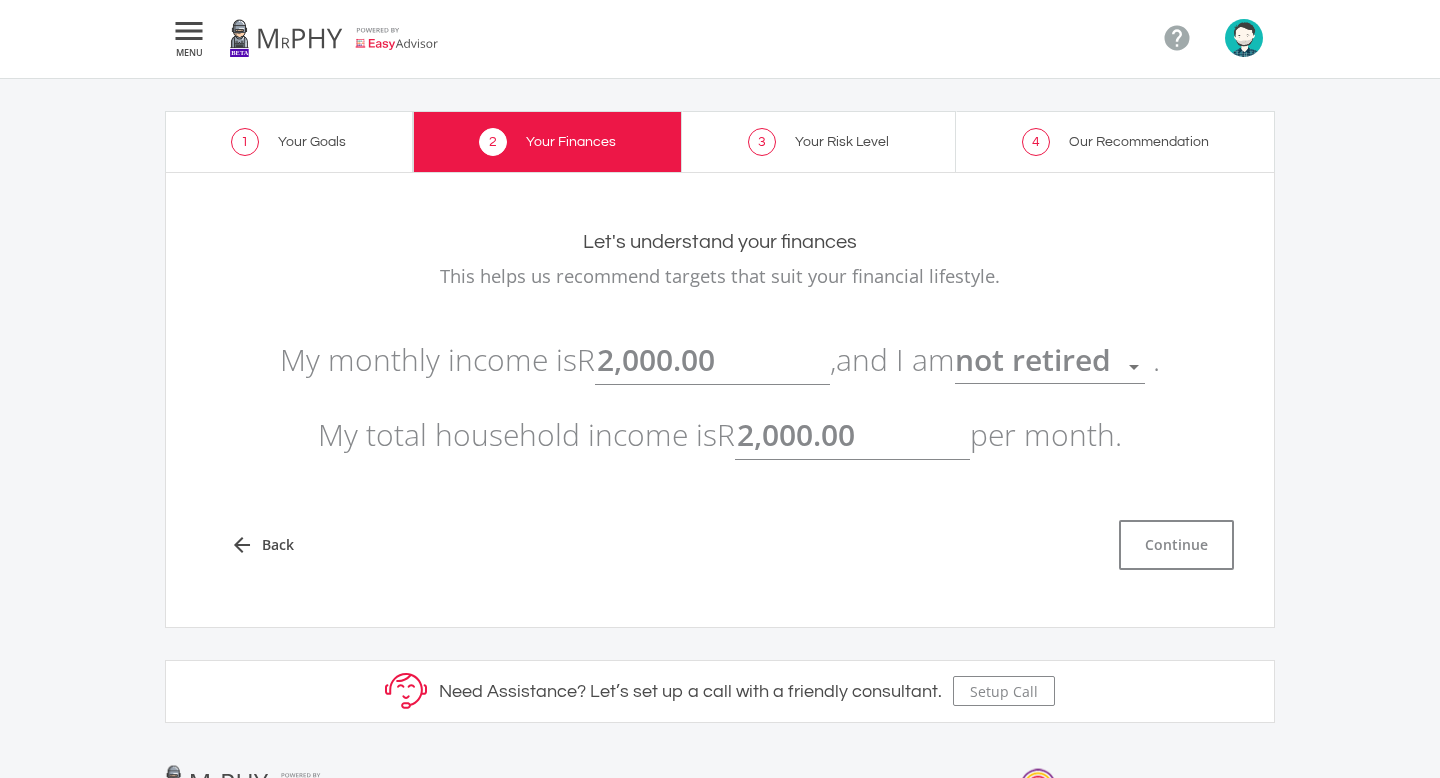 click on "arrow_back
Back
Continue" 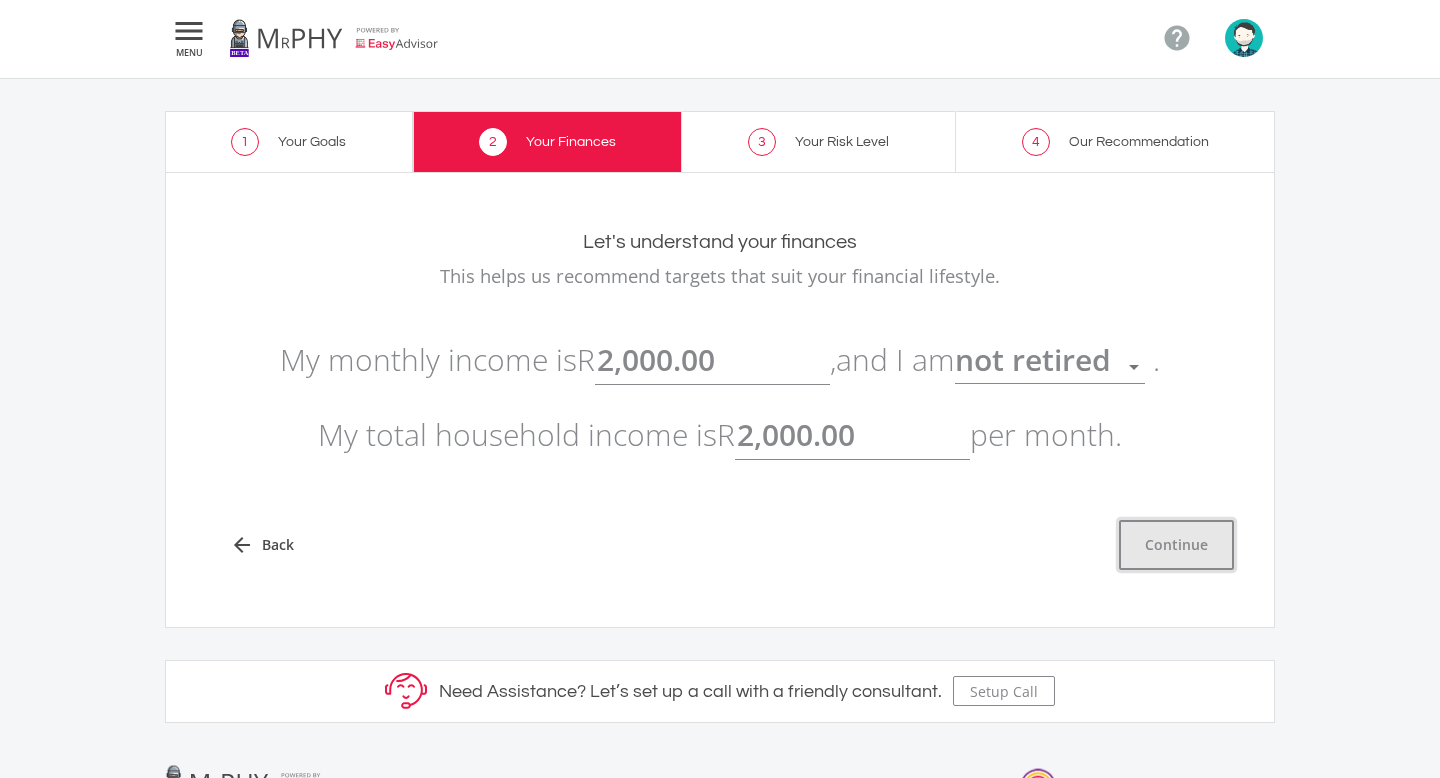 click on "Continue" 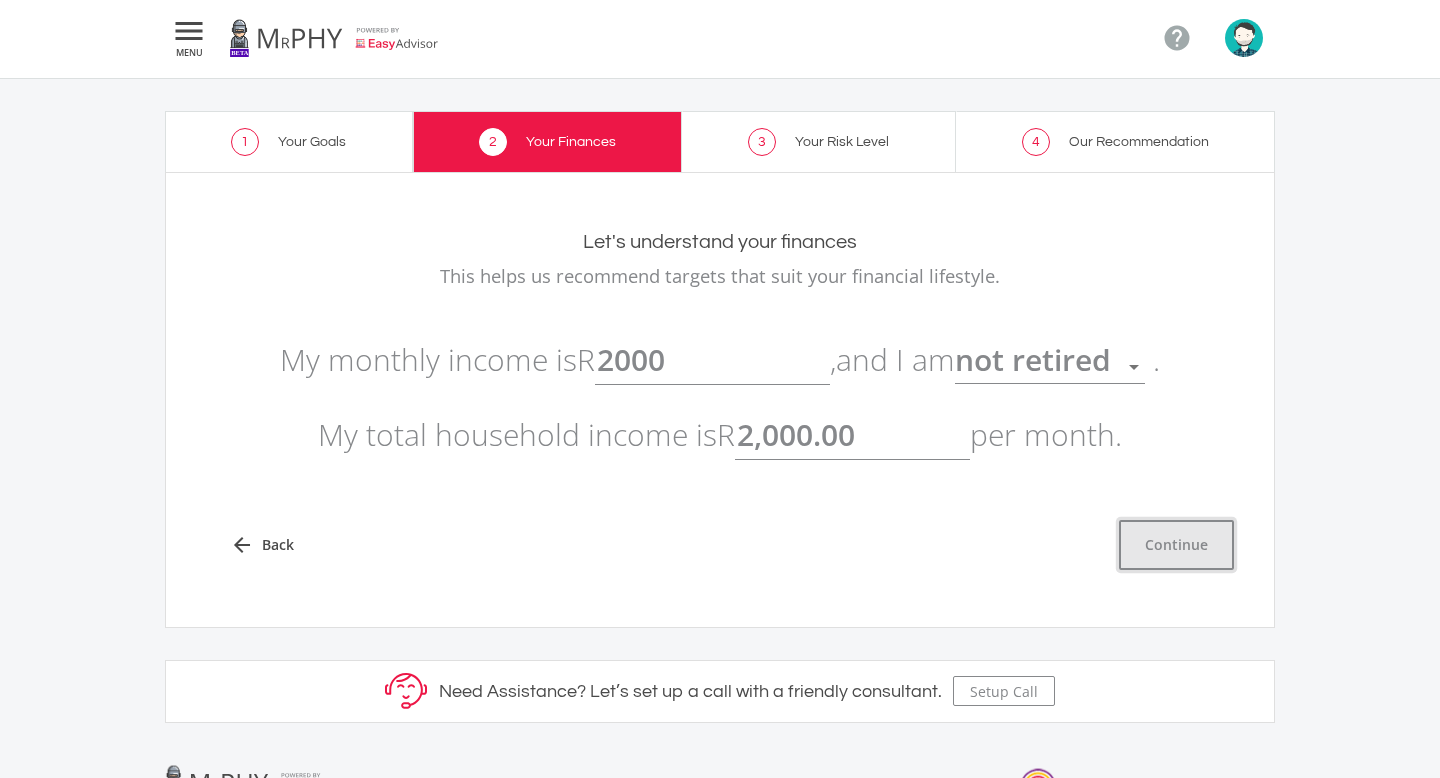 type on "2000" 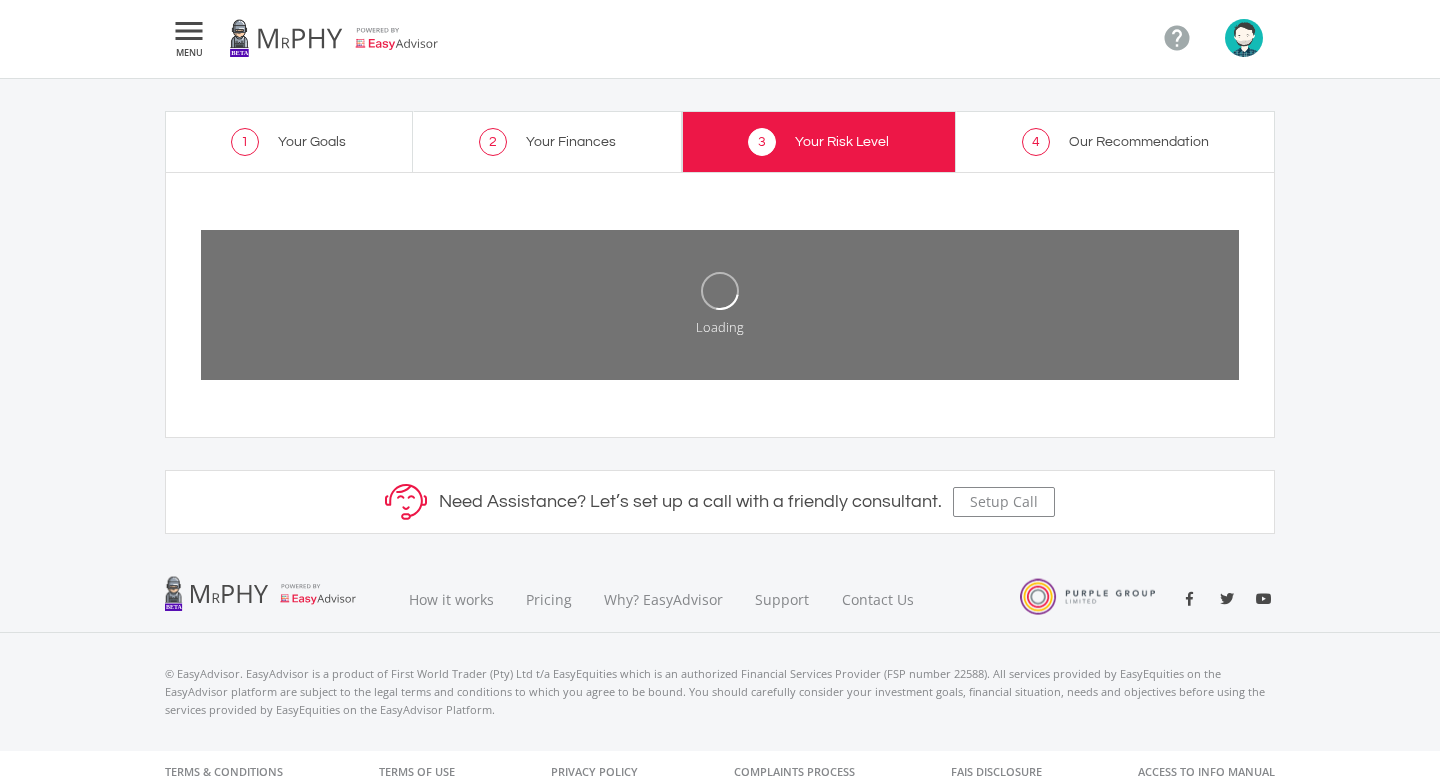 scroll, scrollTop: 0, scrollLeft: 0, axis: both 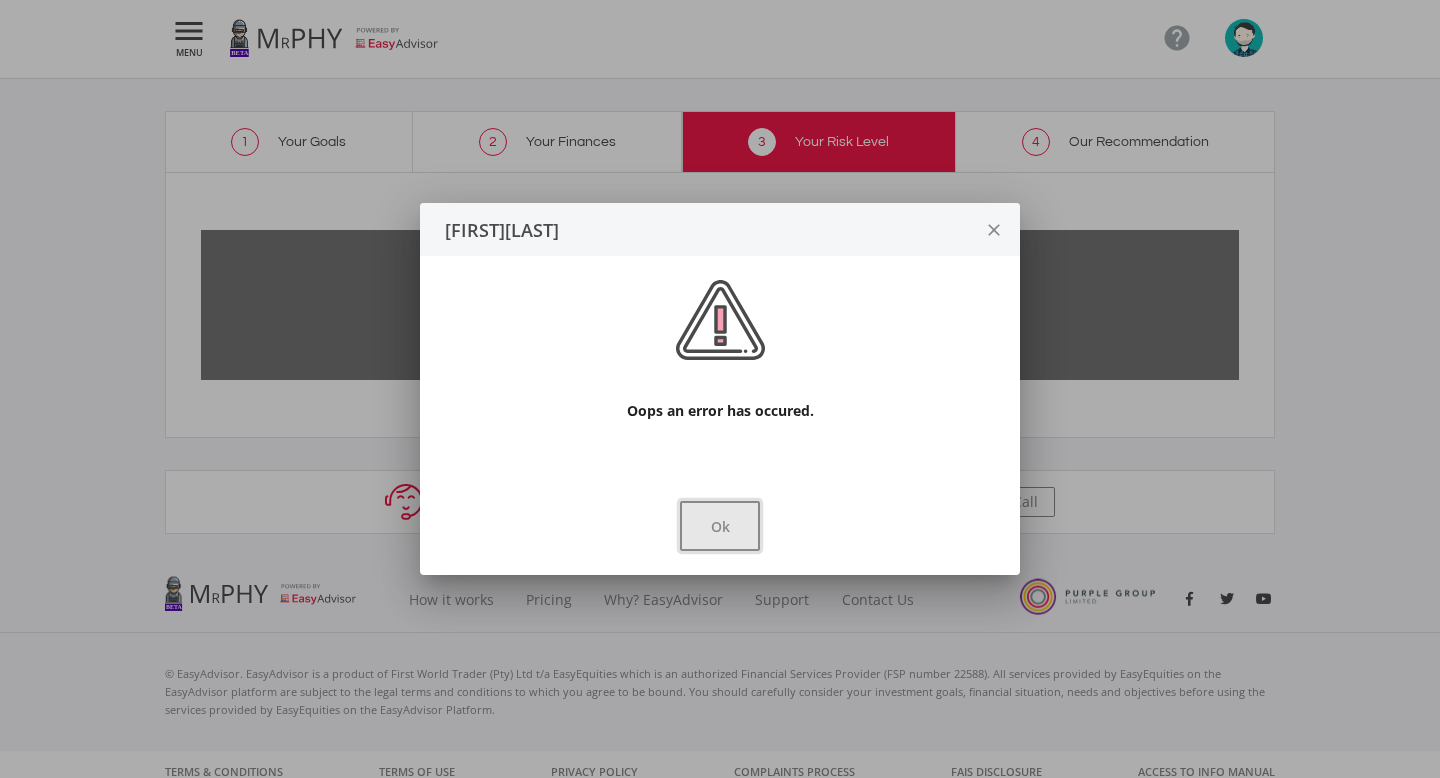 click on "Ok" at bounding box center [720, 526] 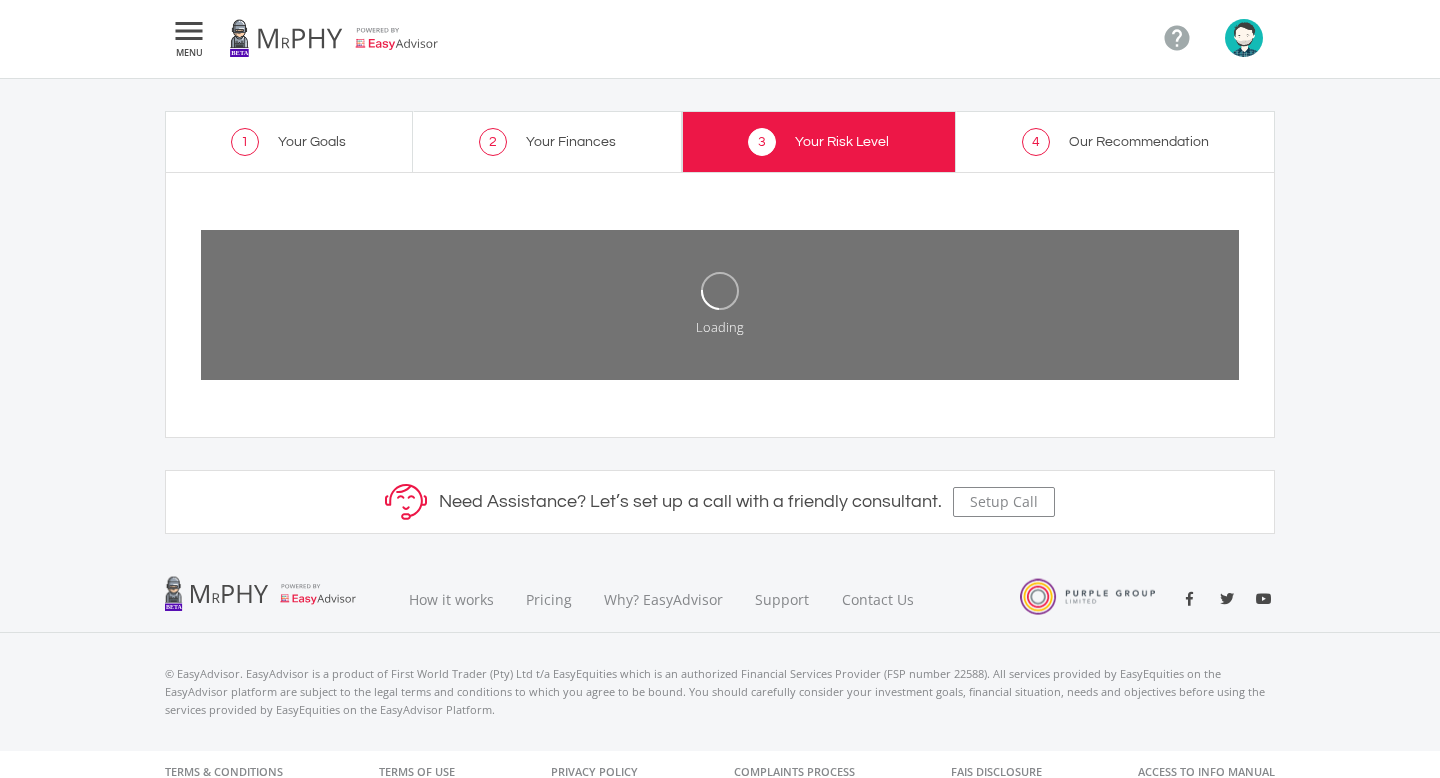 scroll, scrollTop: 0, scrollLeft: 0, axis: both 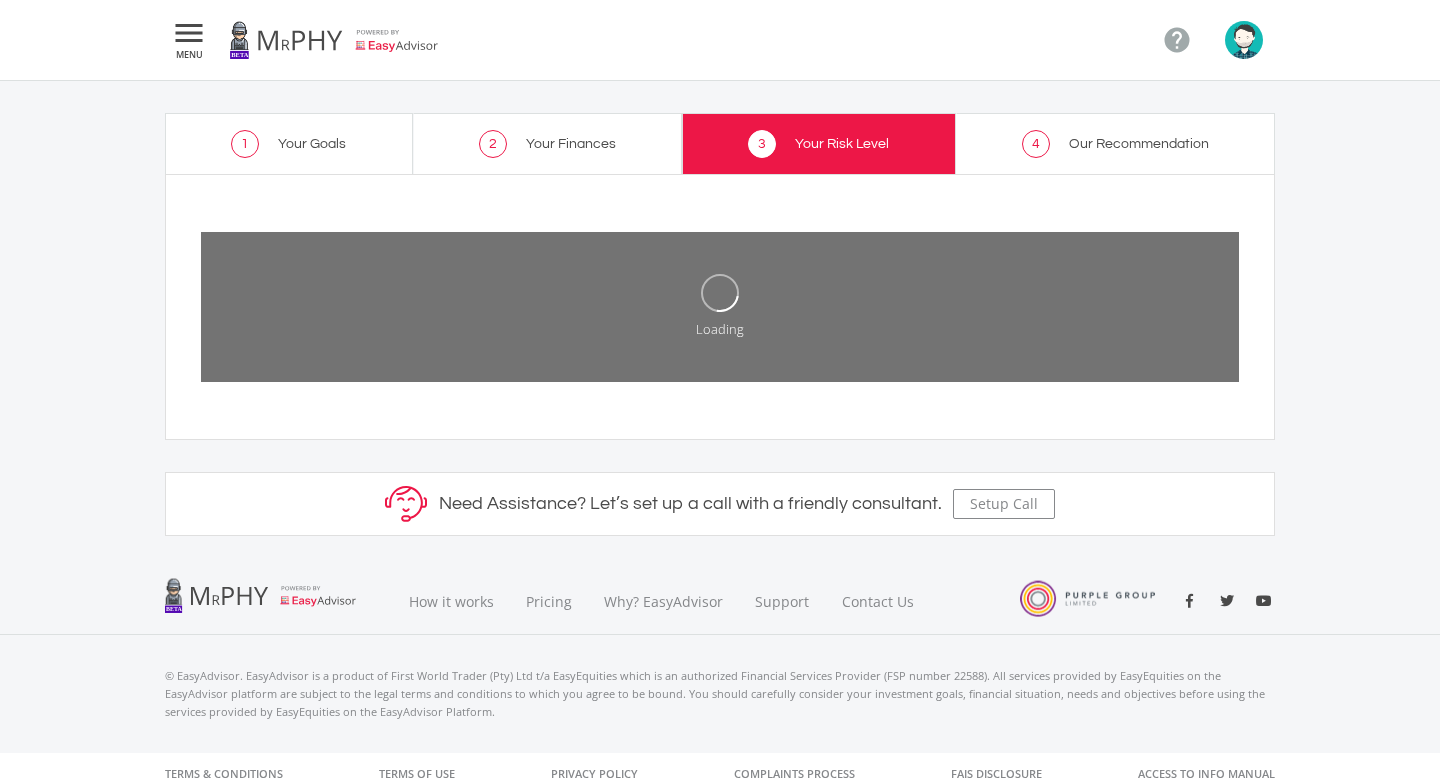 click on "Your Finances" 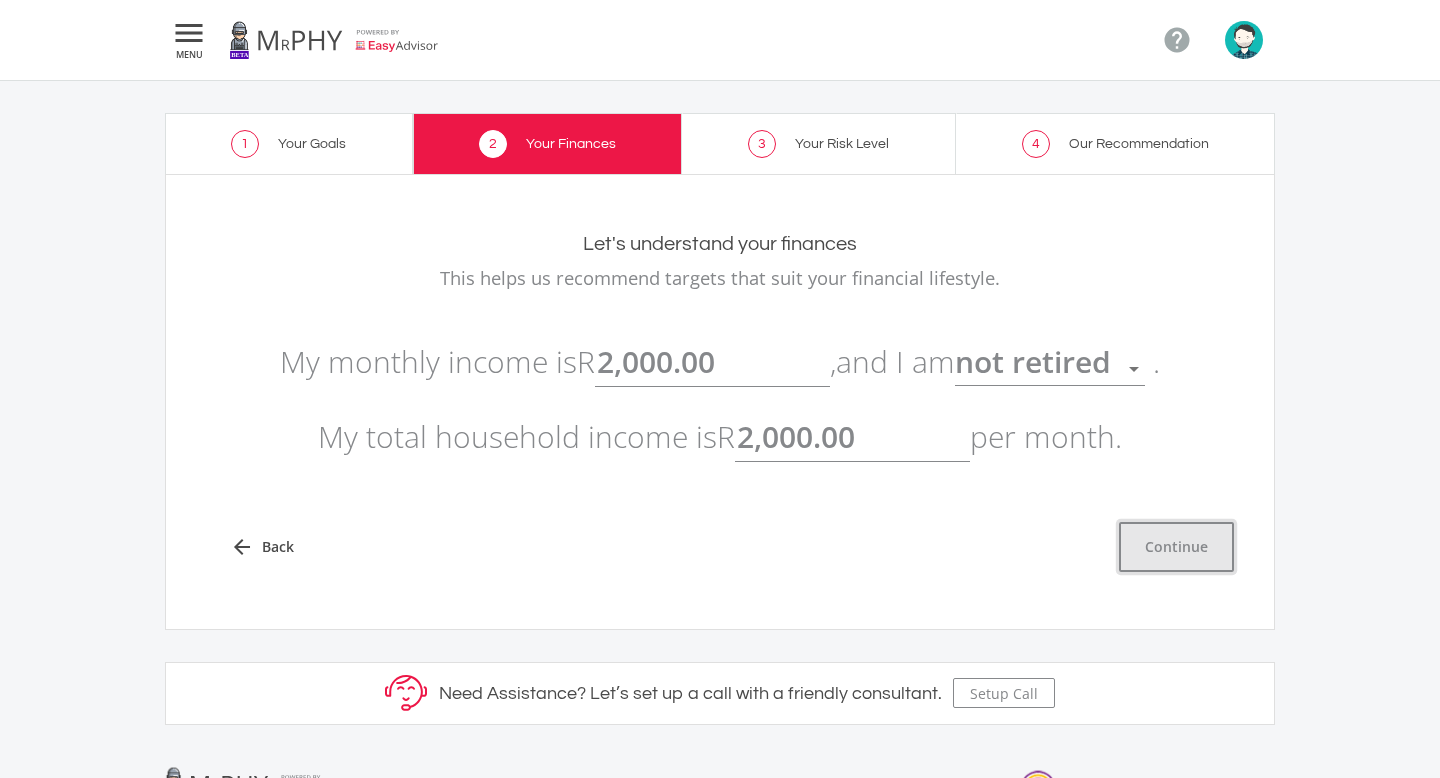 click on "Continue" 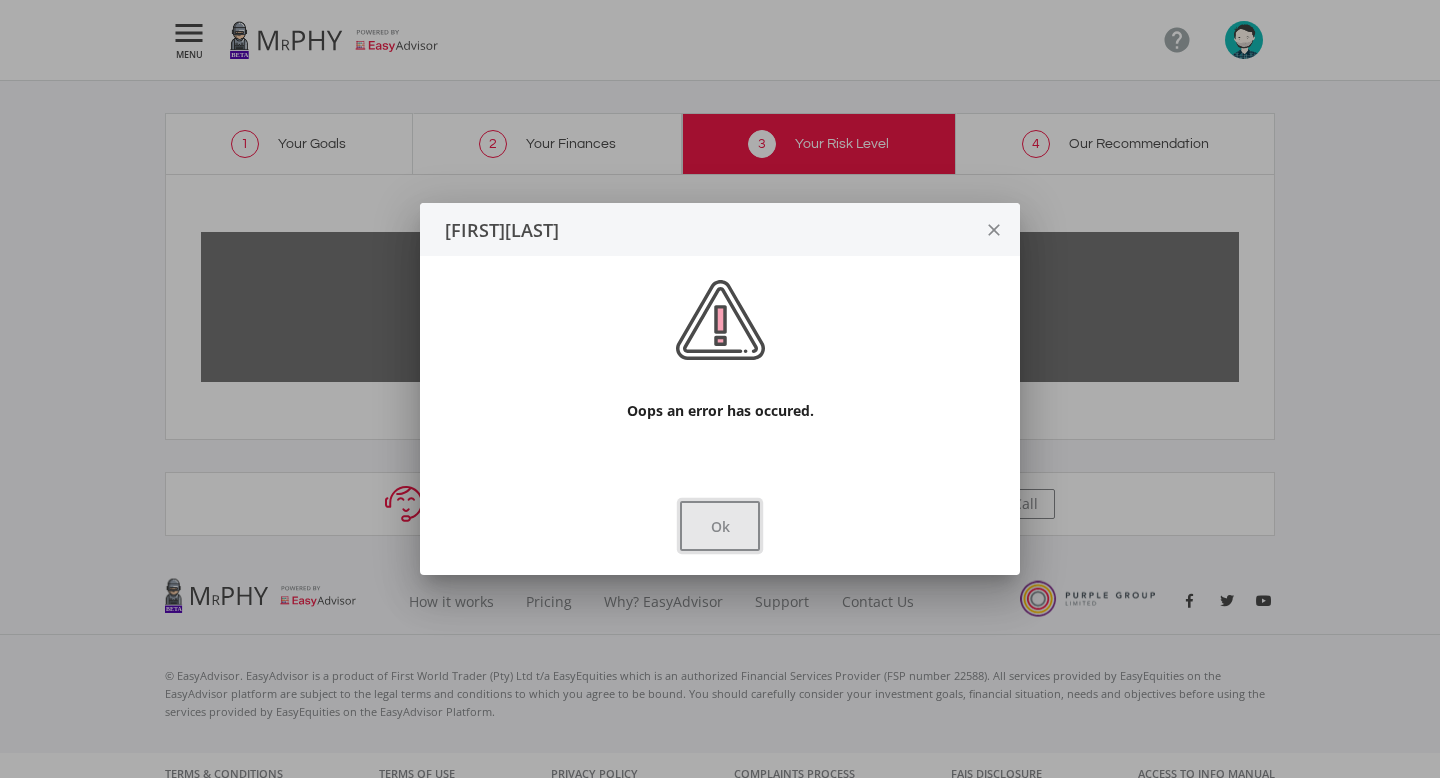 click on "Ok" at bounding box center [720, 526] 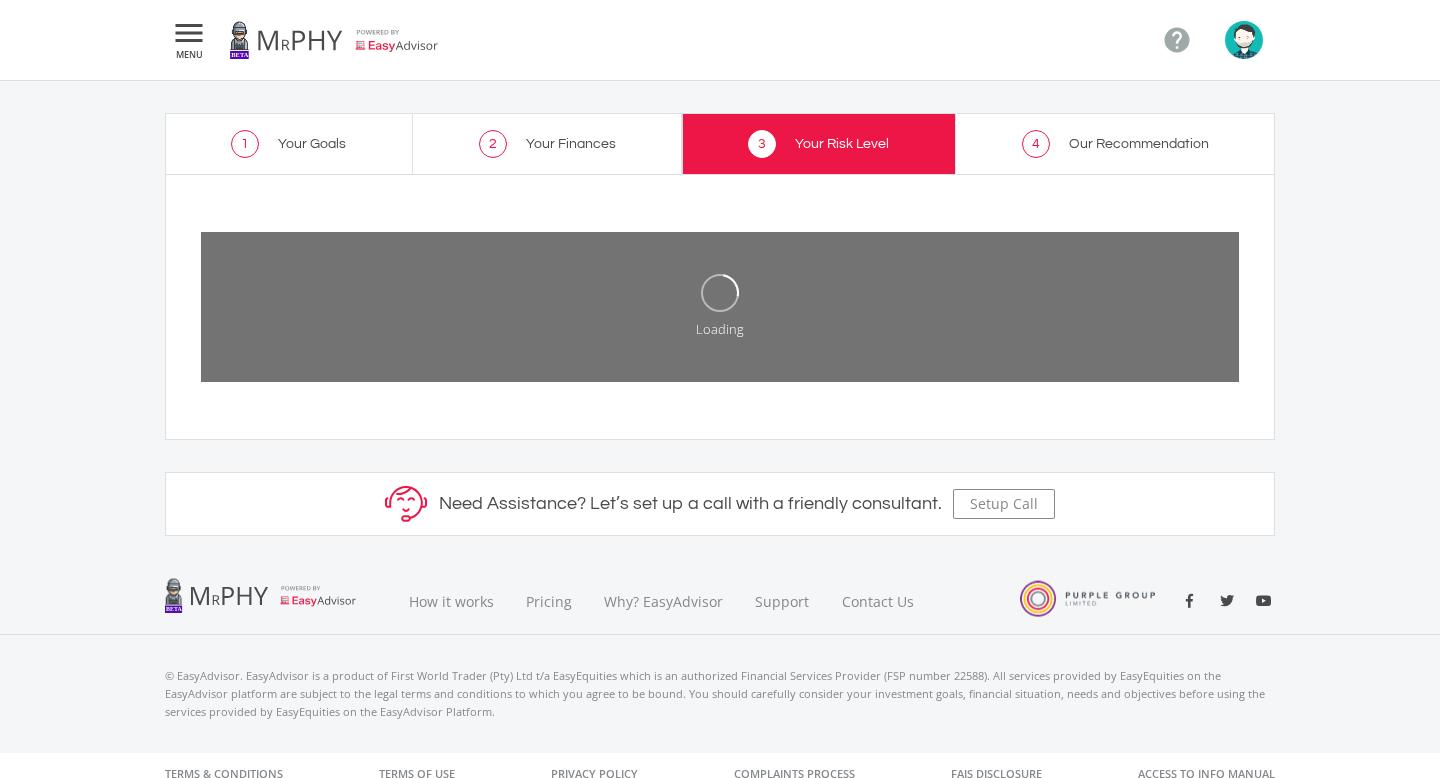 scroll, scrollTop: 0, scrollLeft: 0, axis: both 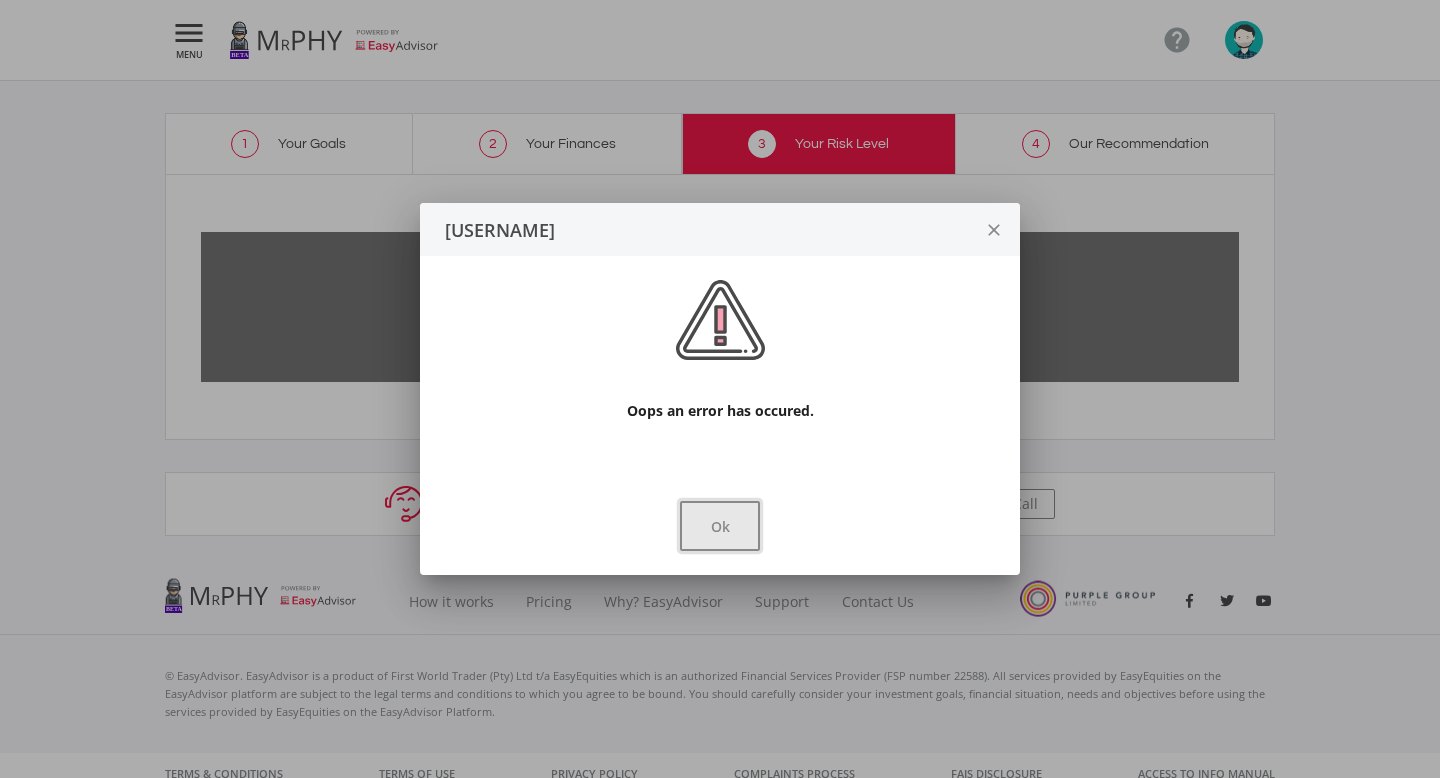 click on "Ok" at bounding box center (720, 526) 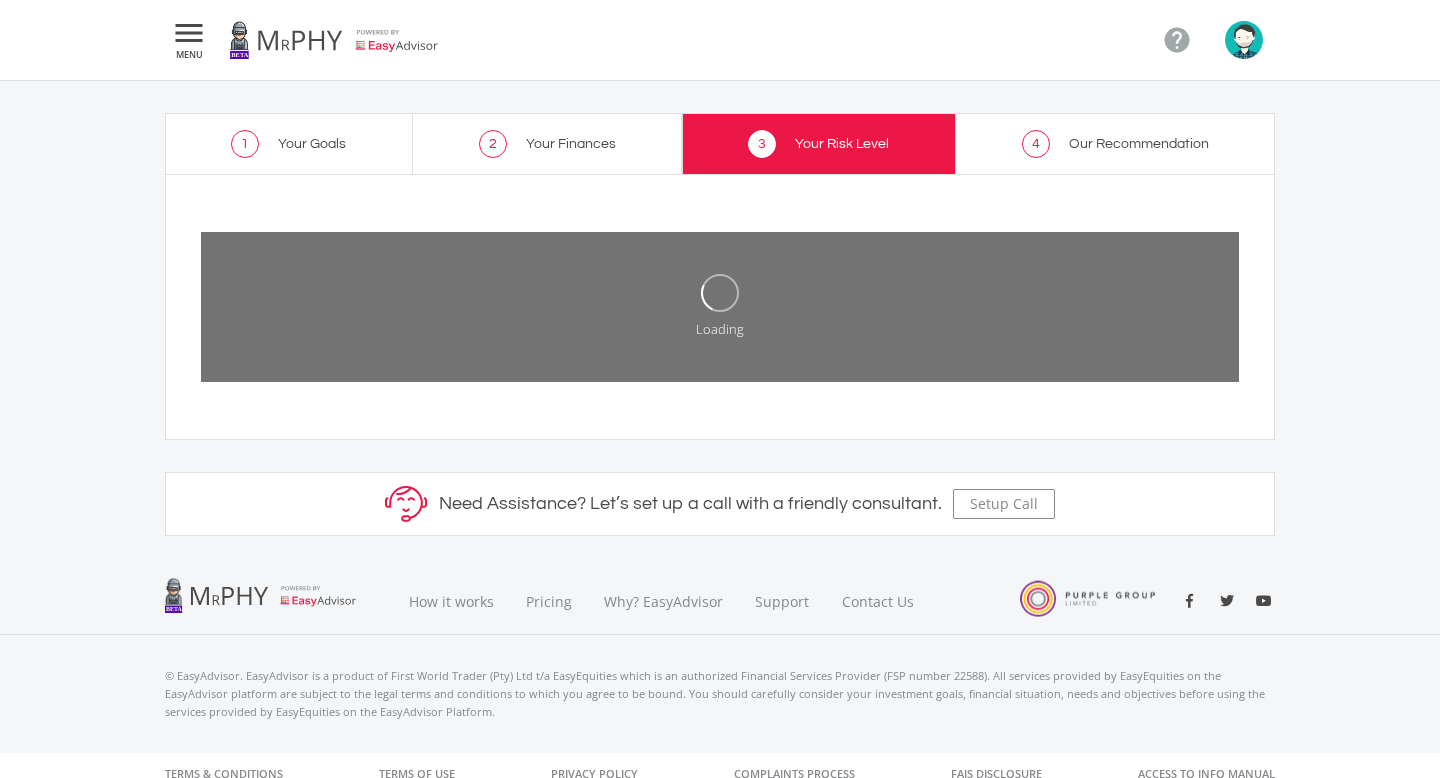 click on "4
Our Recommendation" 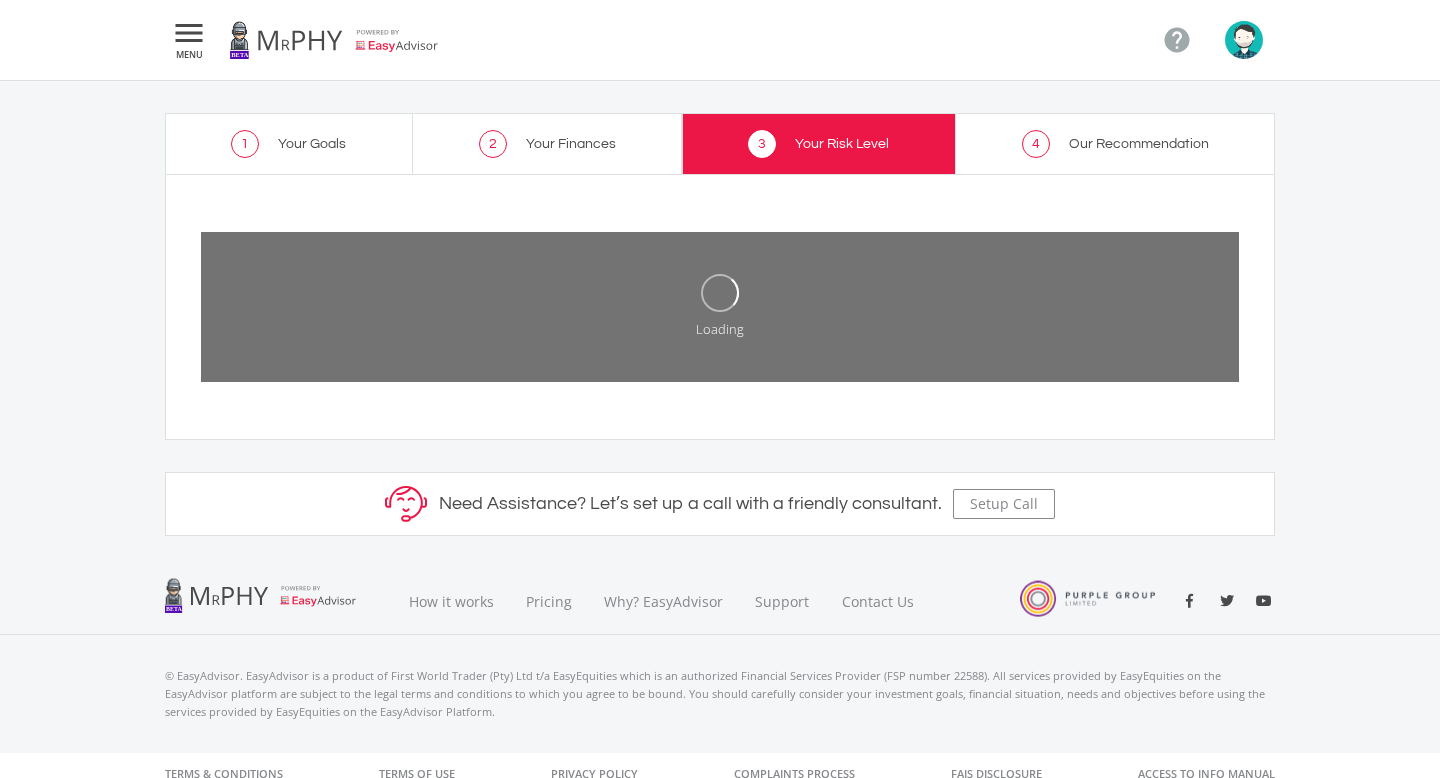 click on "3
Your Risk Level" 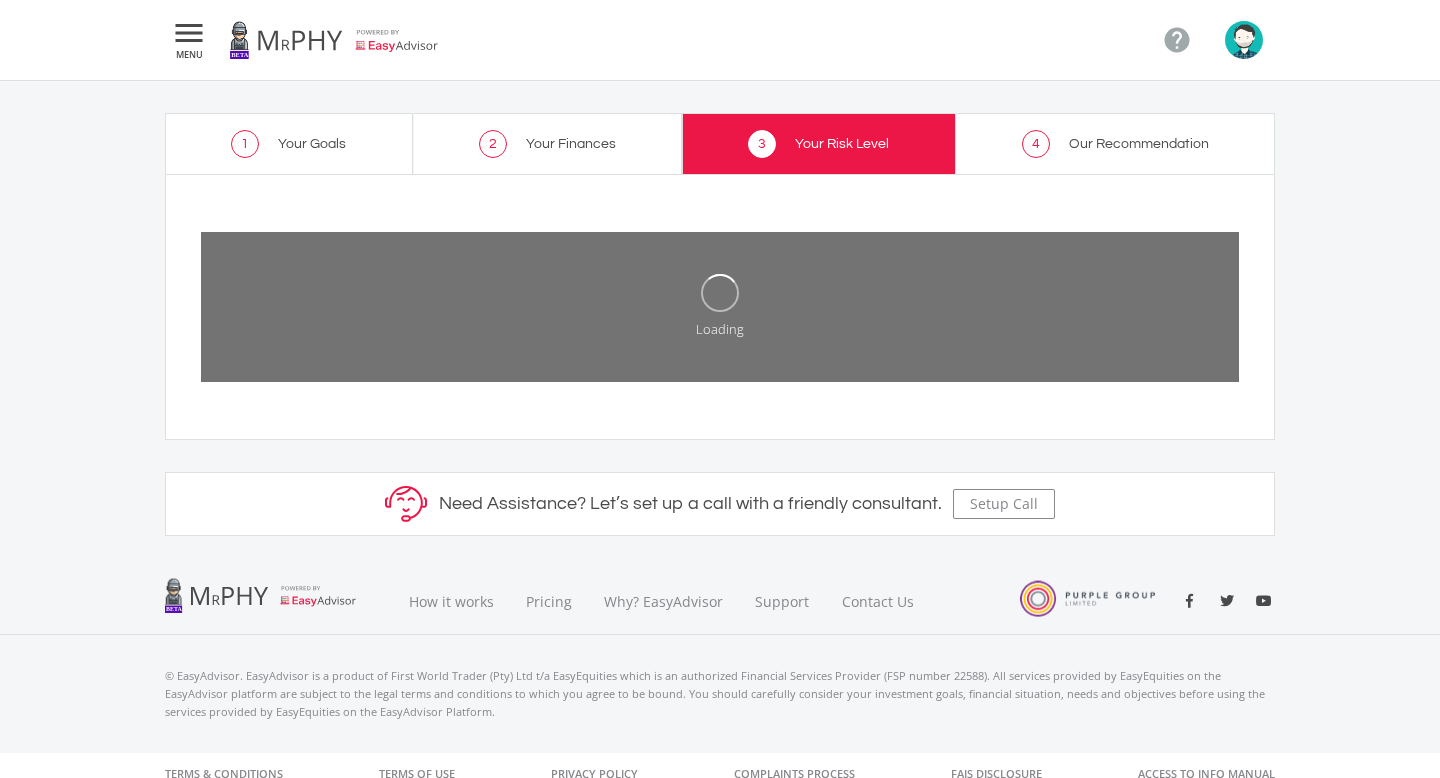 click on "2
Your Finances" 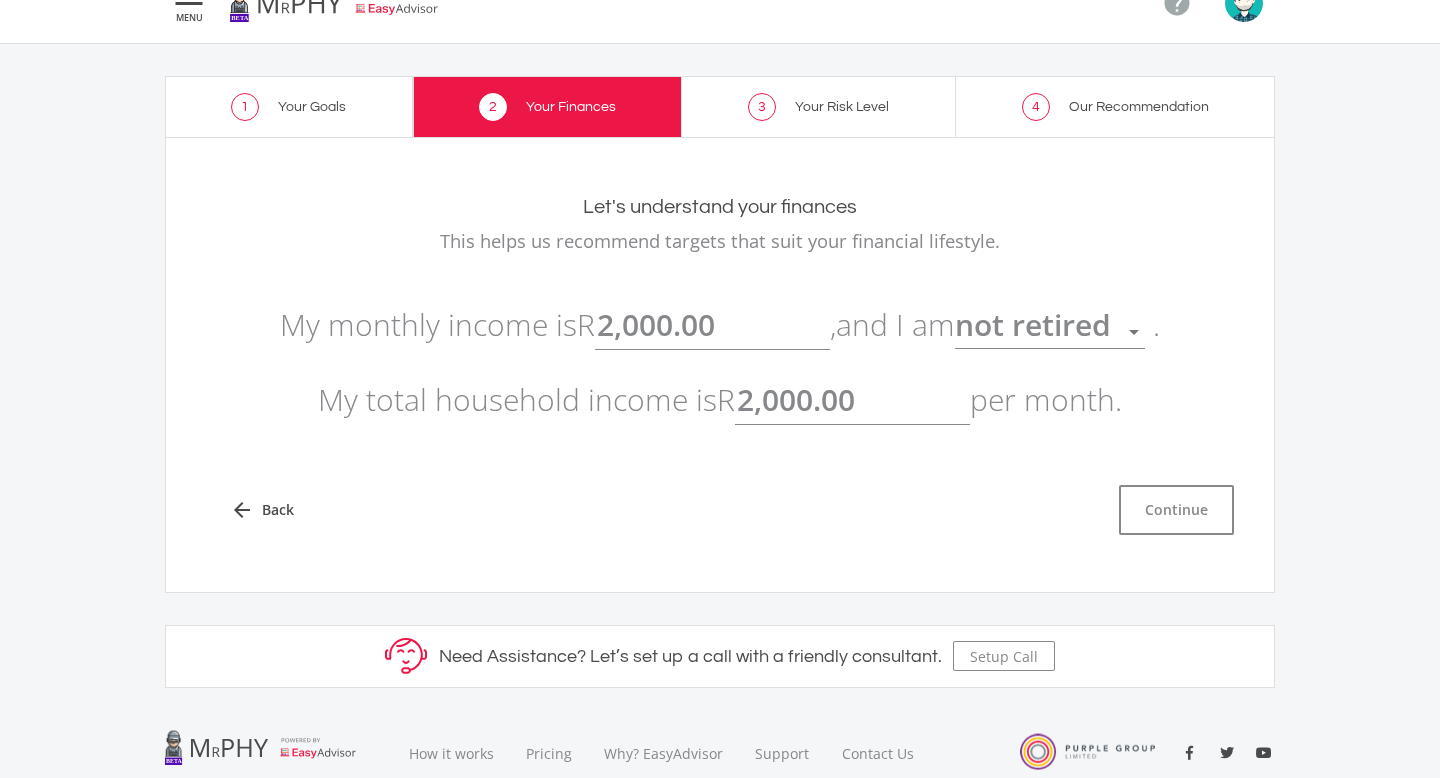 scroll, scrollTop: 36, scrollLeft: 0, axis: vertical 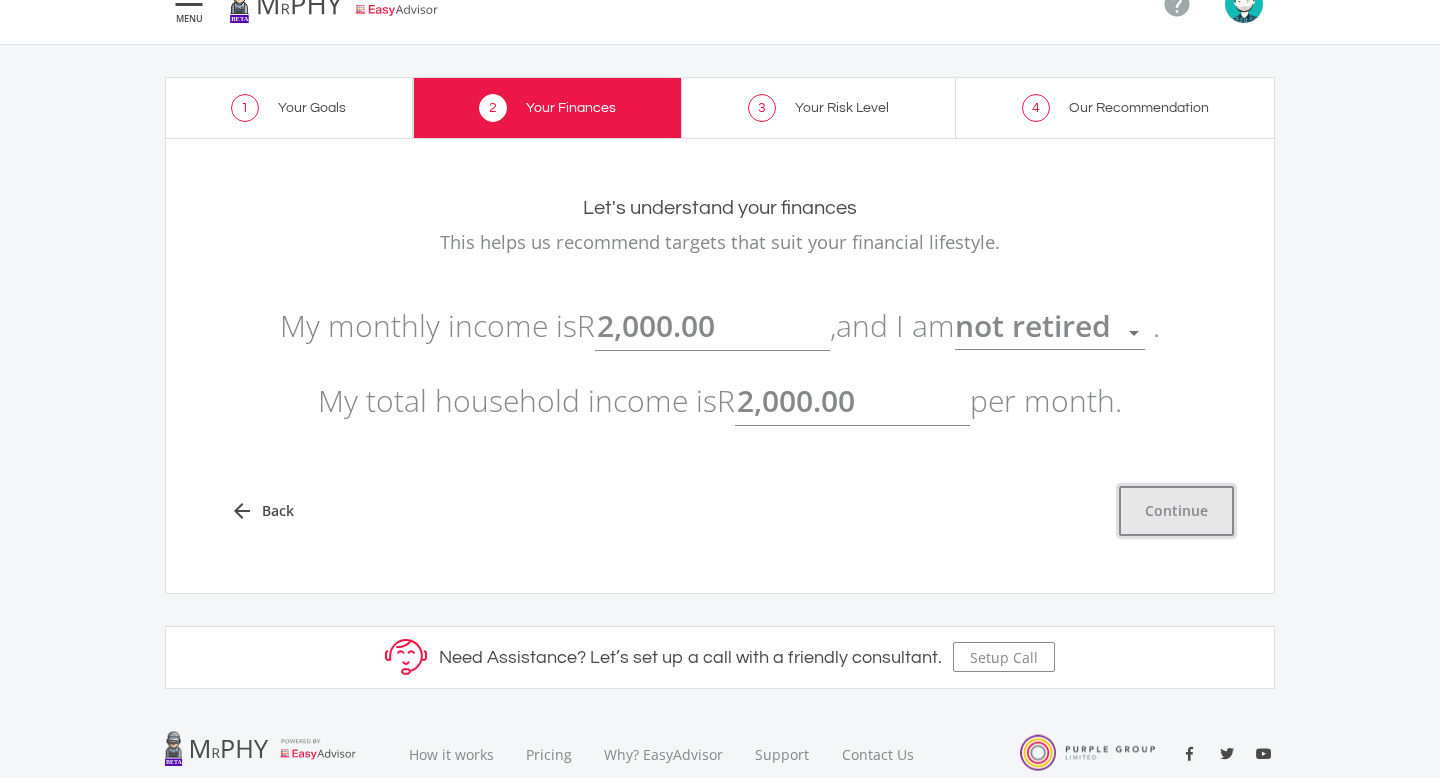 click on "Continue" 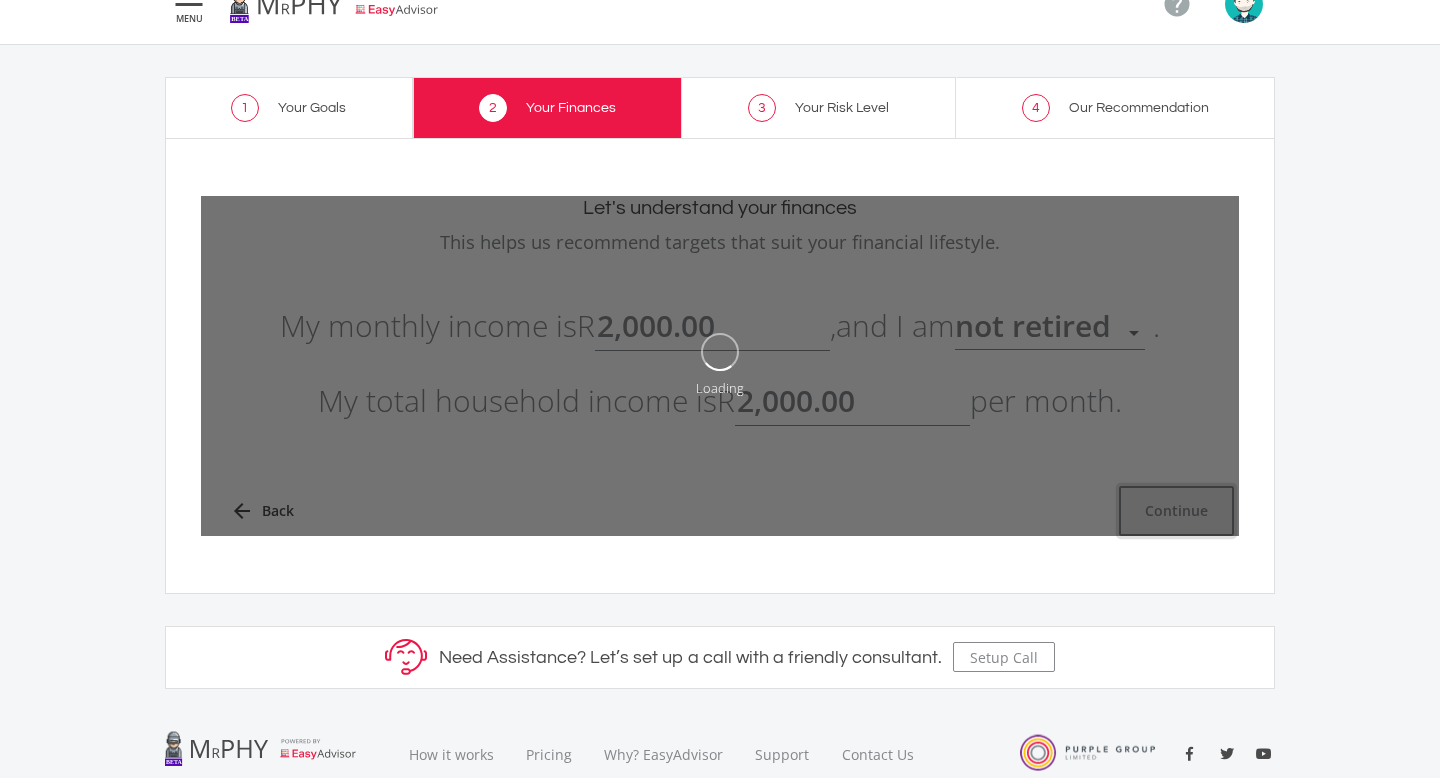 type on "2000" 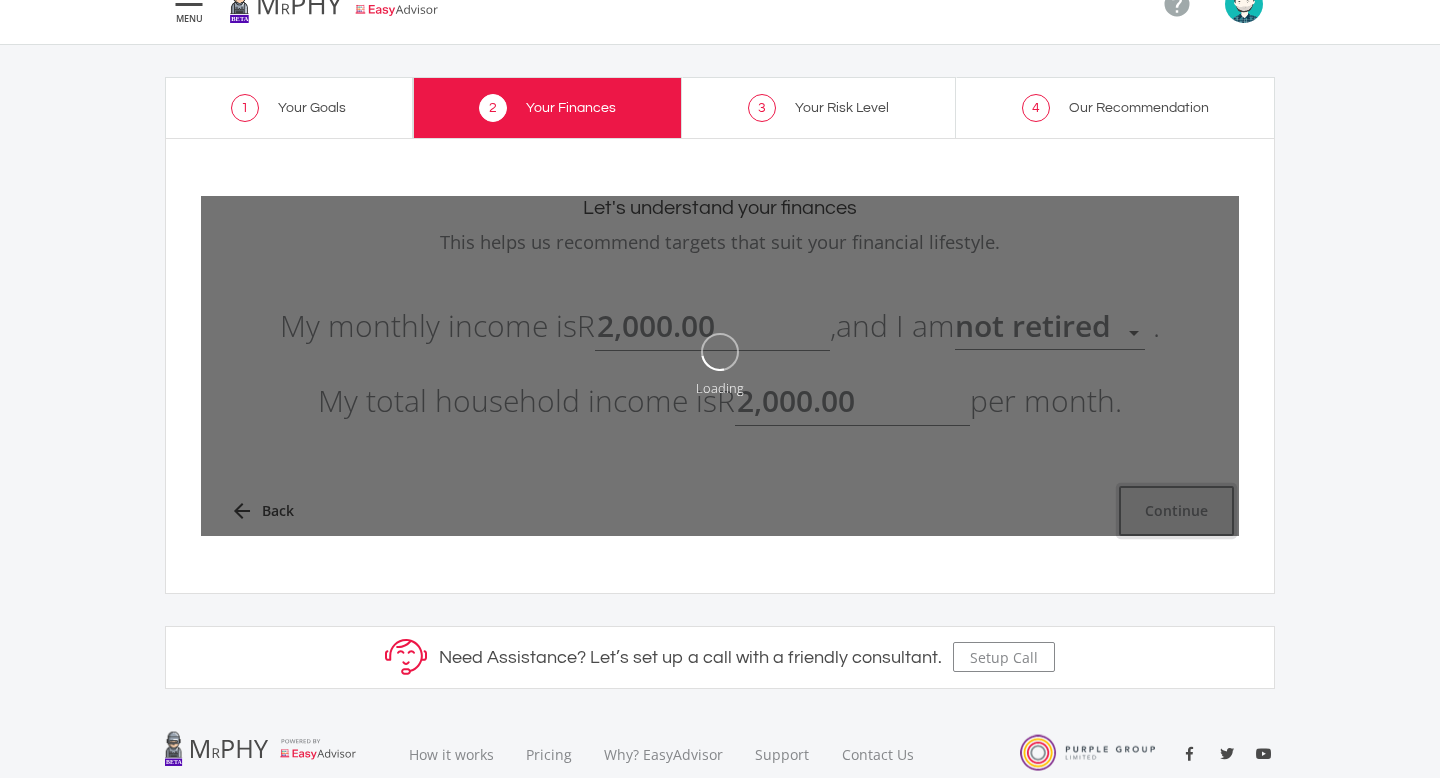 type on "2000" 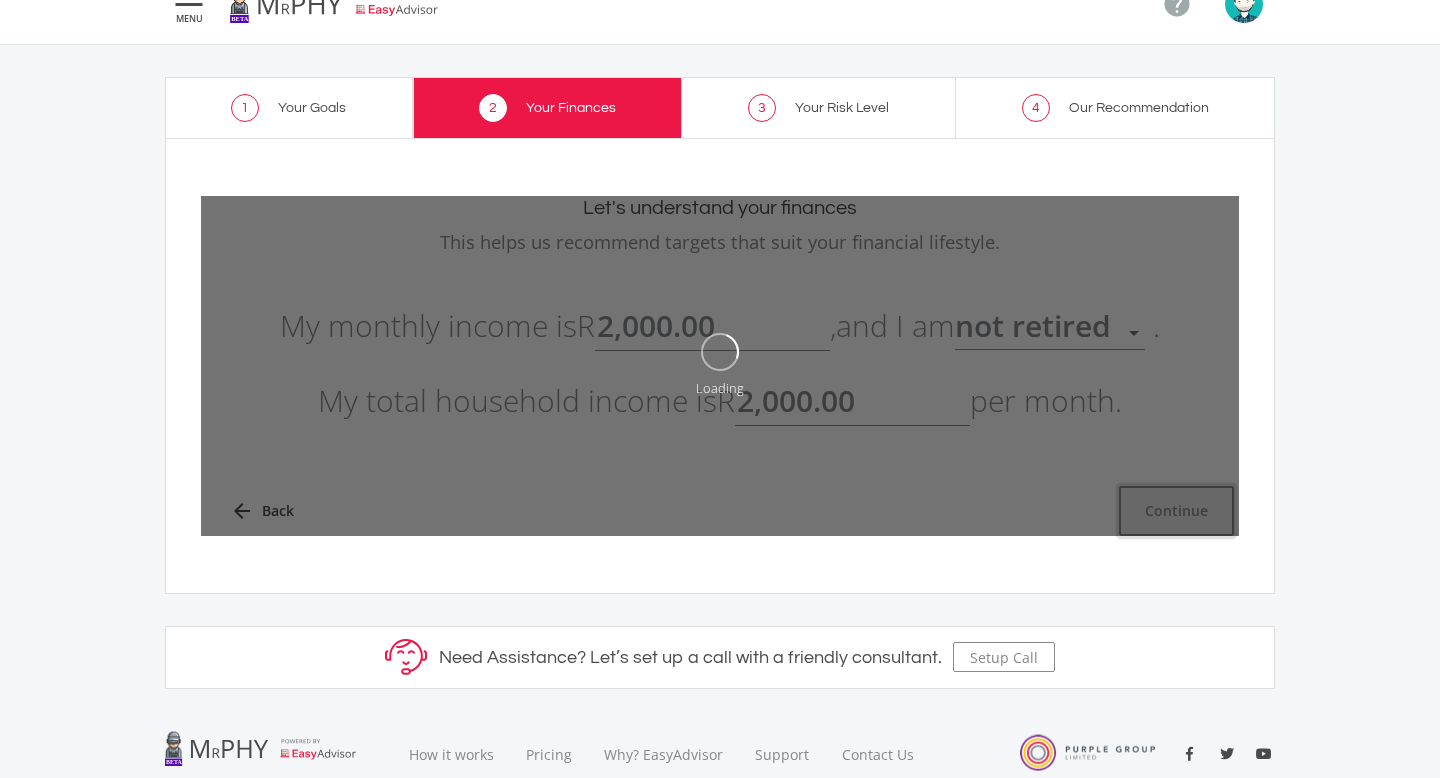 type on "2,000.00" 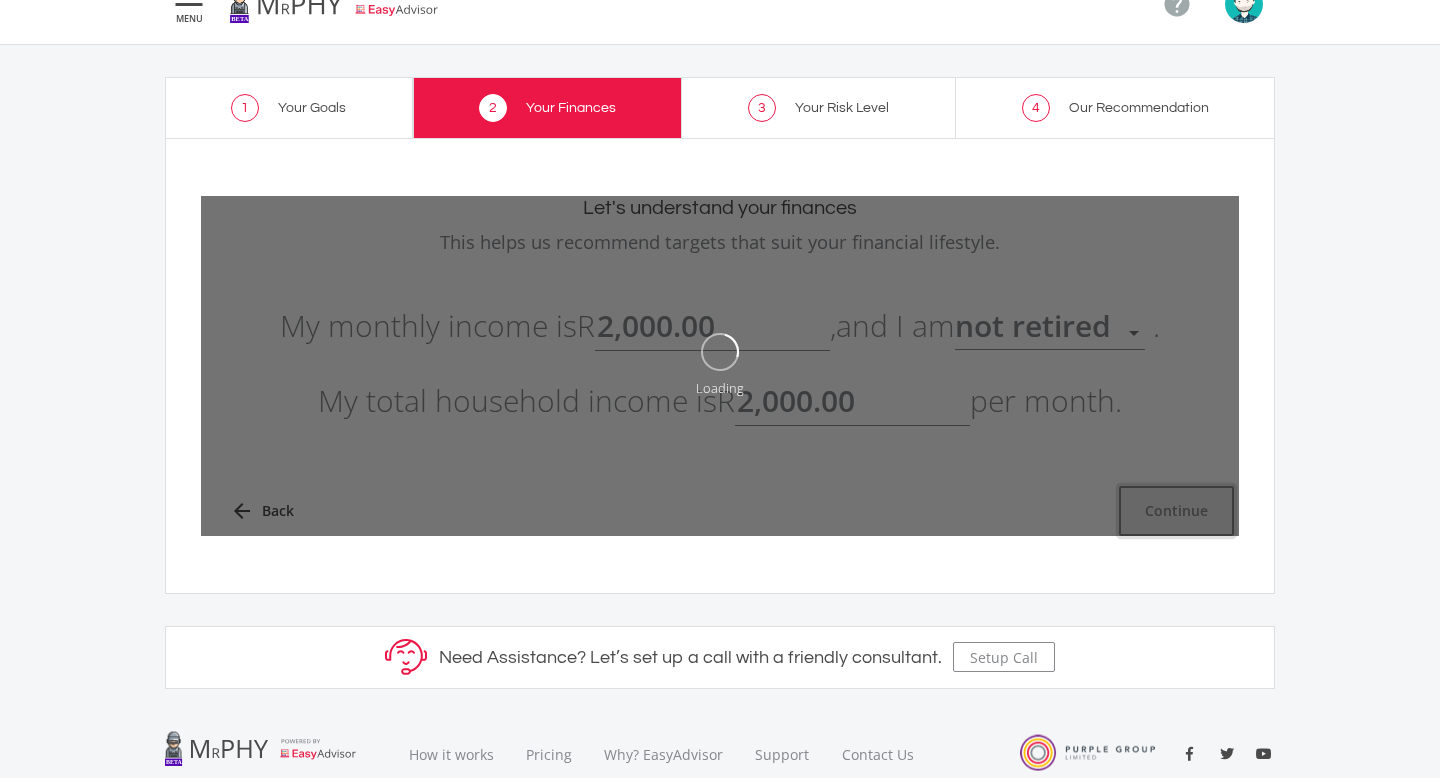 type on "2,000.00" 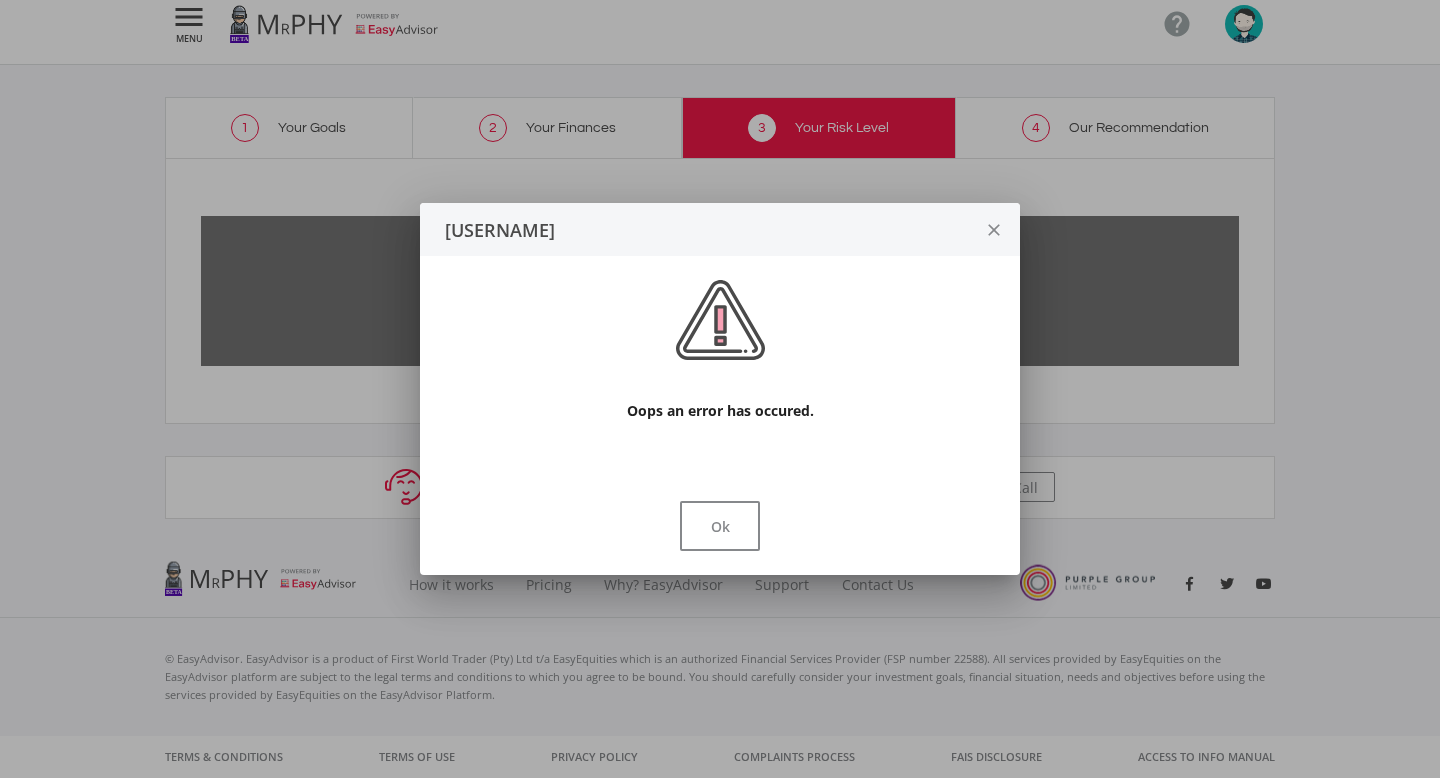 scroll, scrollTop: 0, scrollLeft: 0, axis: both 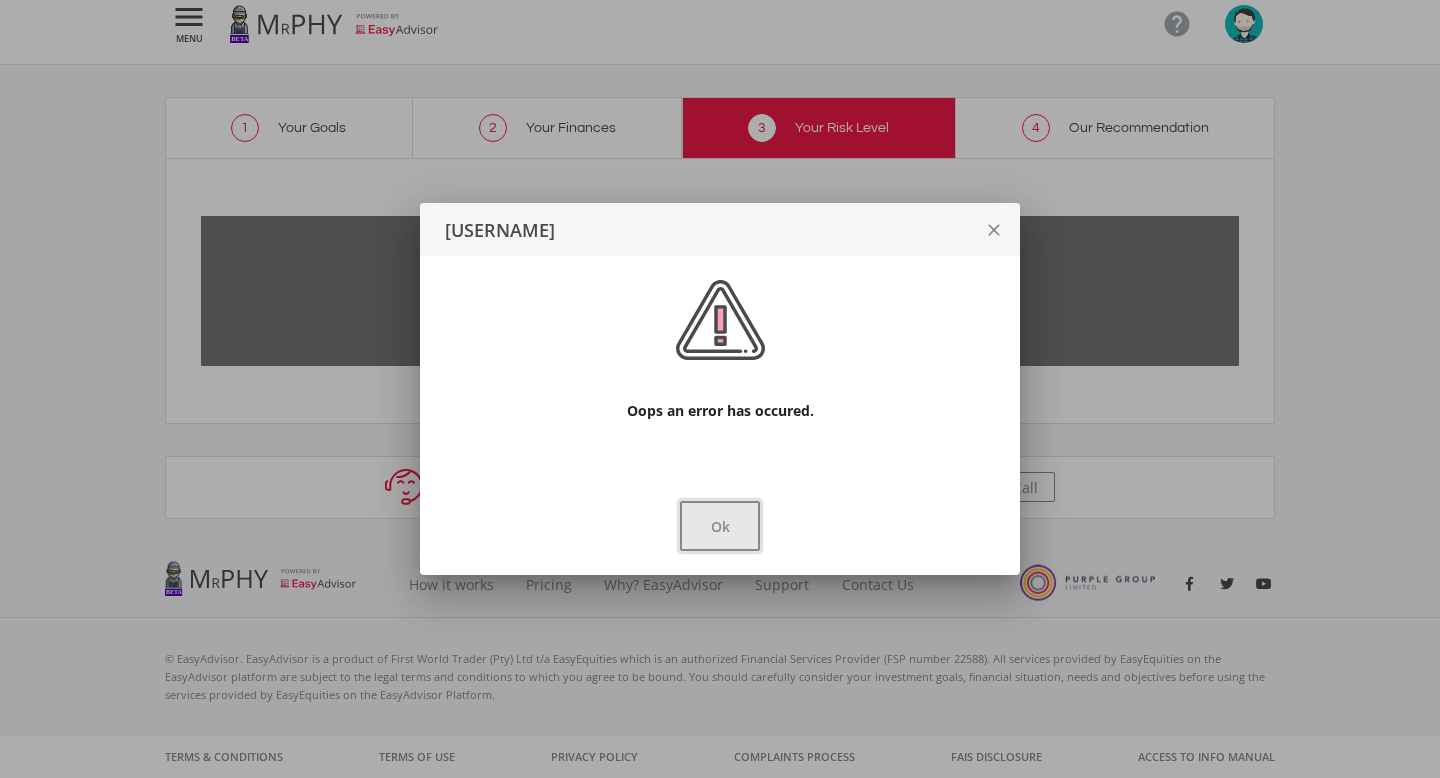 click on "Ok" at bounding box center [720, 526] 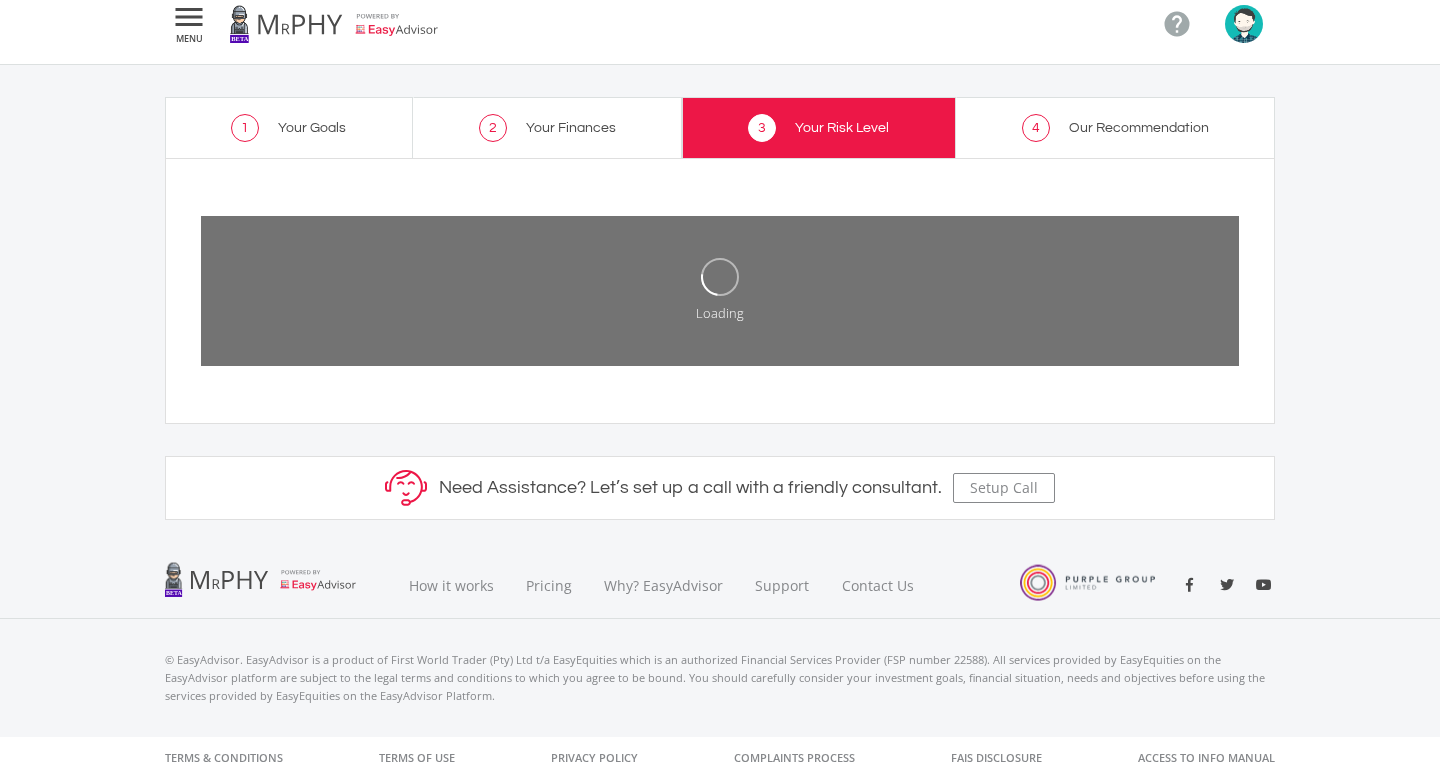 scroll, scrollTop: 0, scrollLeft: 0, axis: both 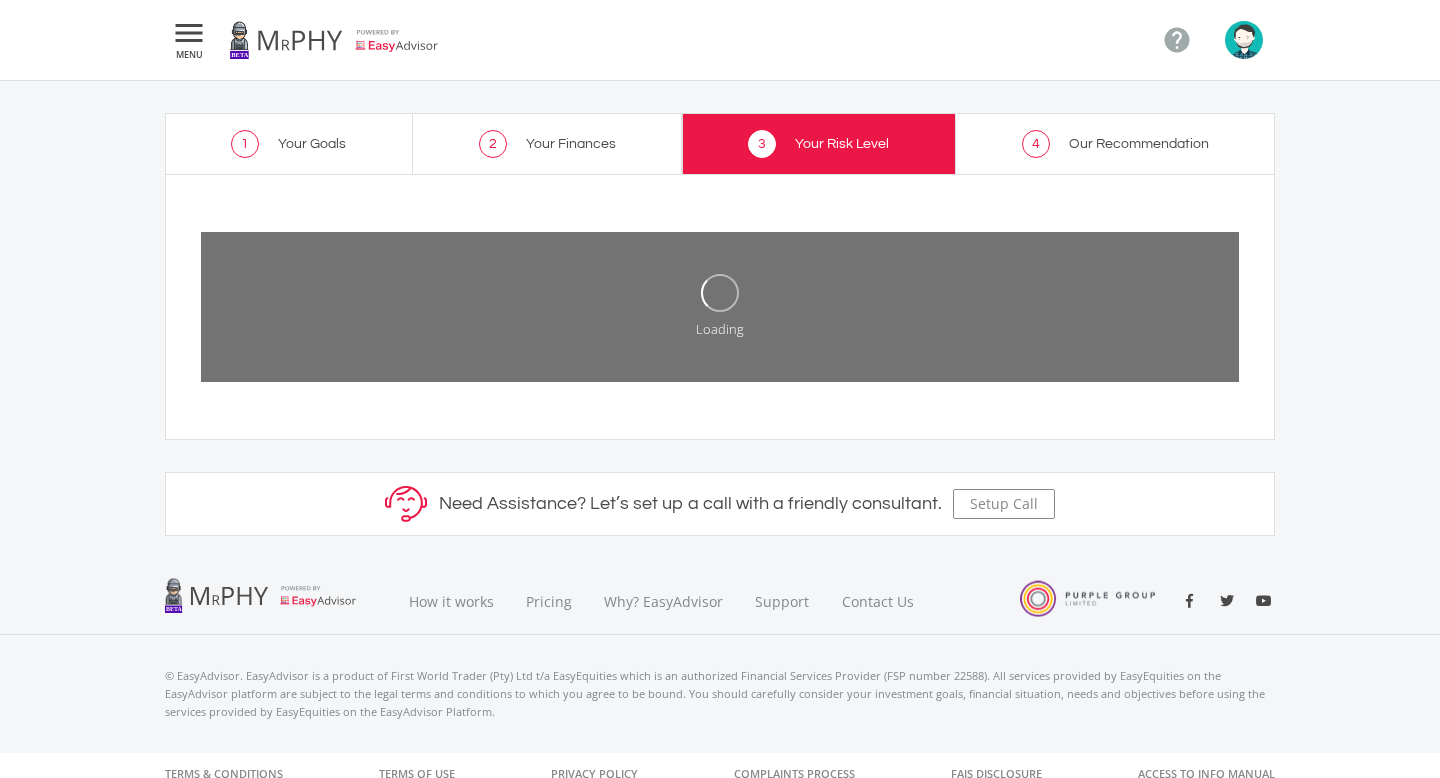 click 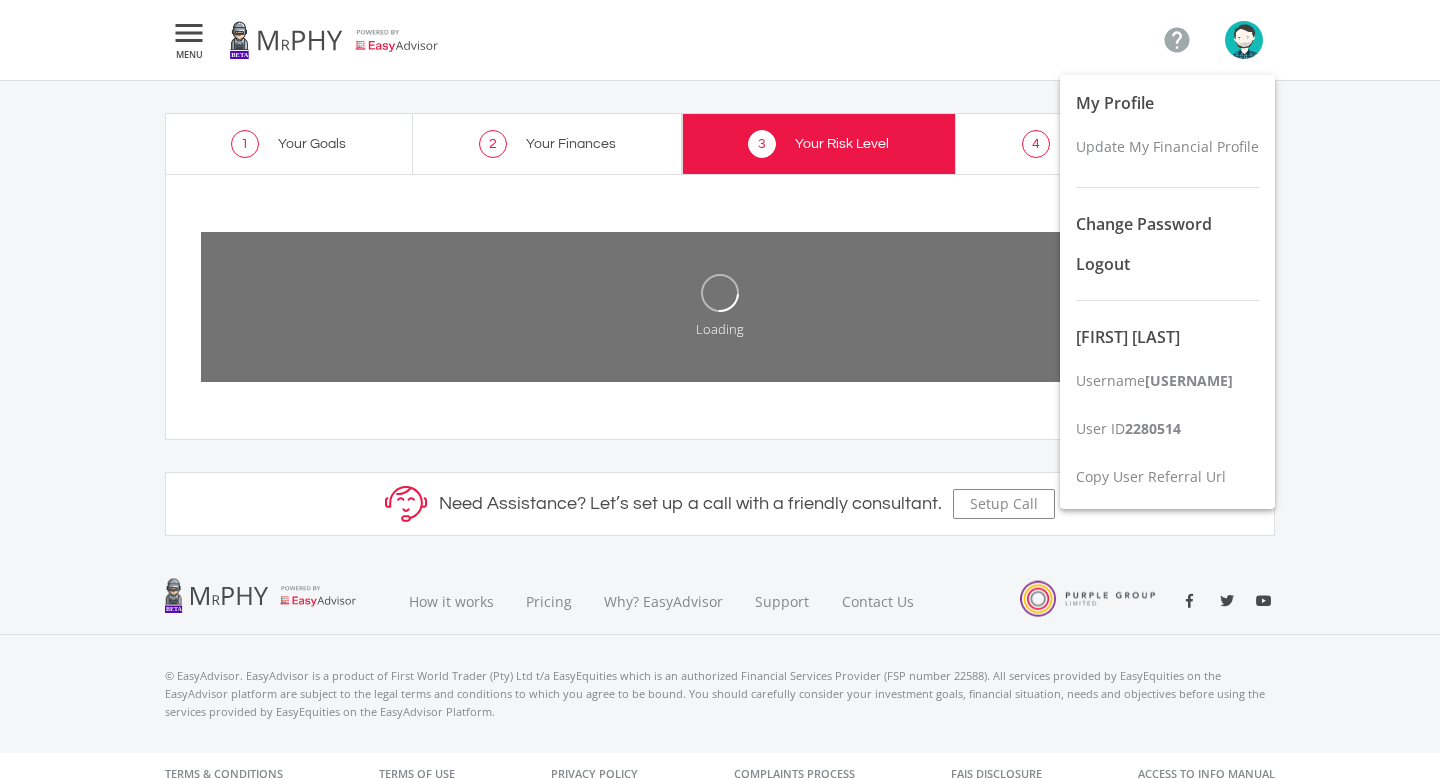 click at bounding box center (720, 389) 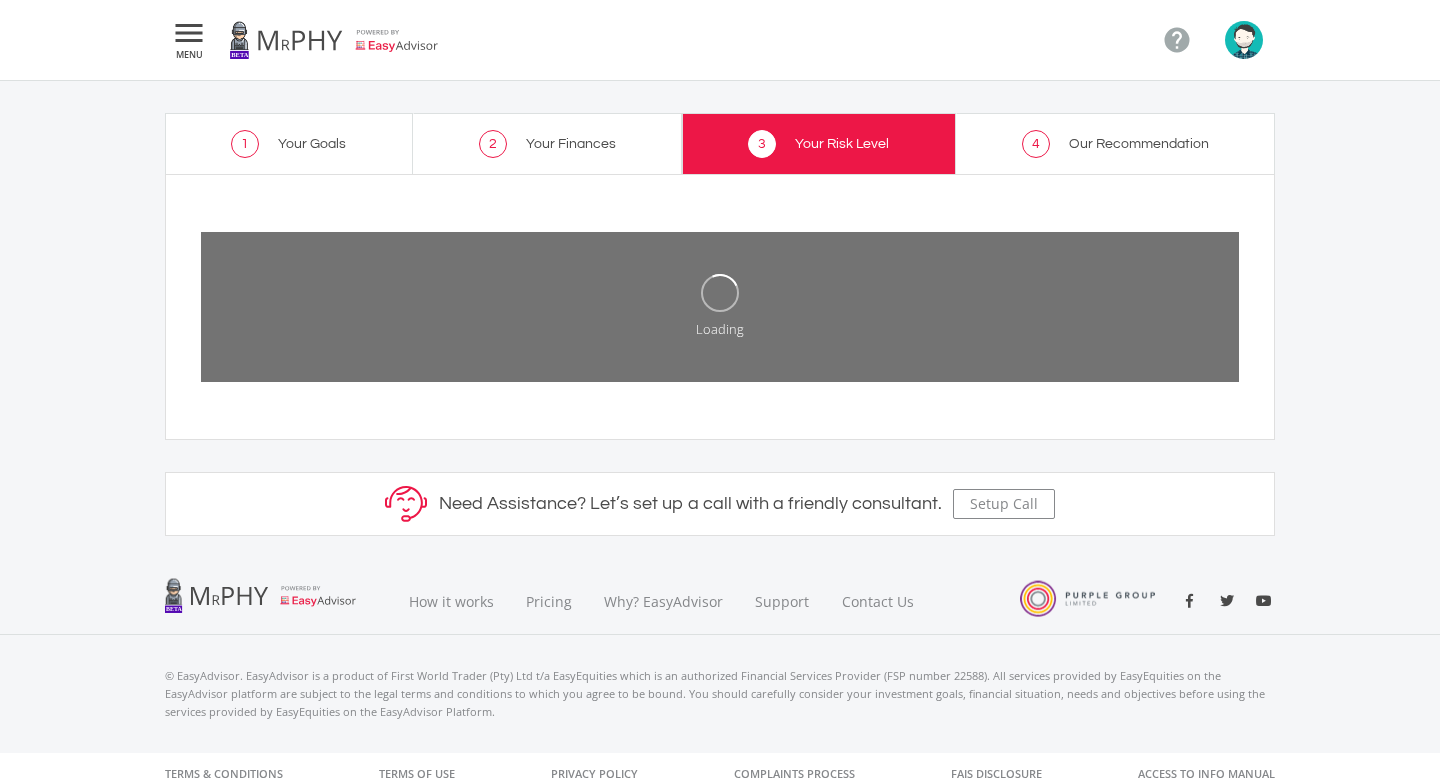 click on "Loading" 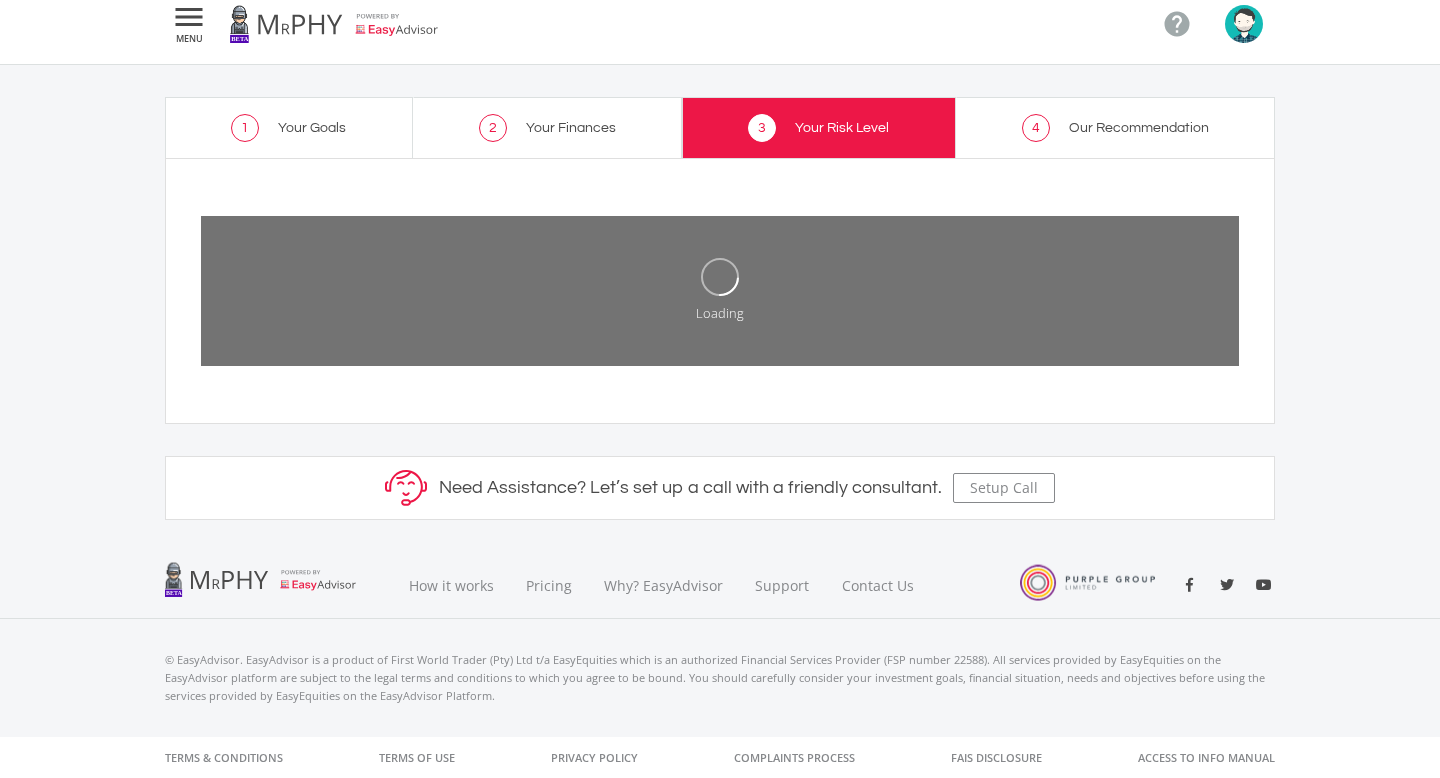 scroll, scrollTop: 0, scrollLeft: 0, axis: both 